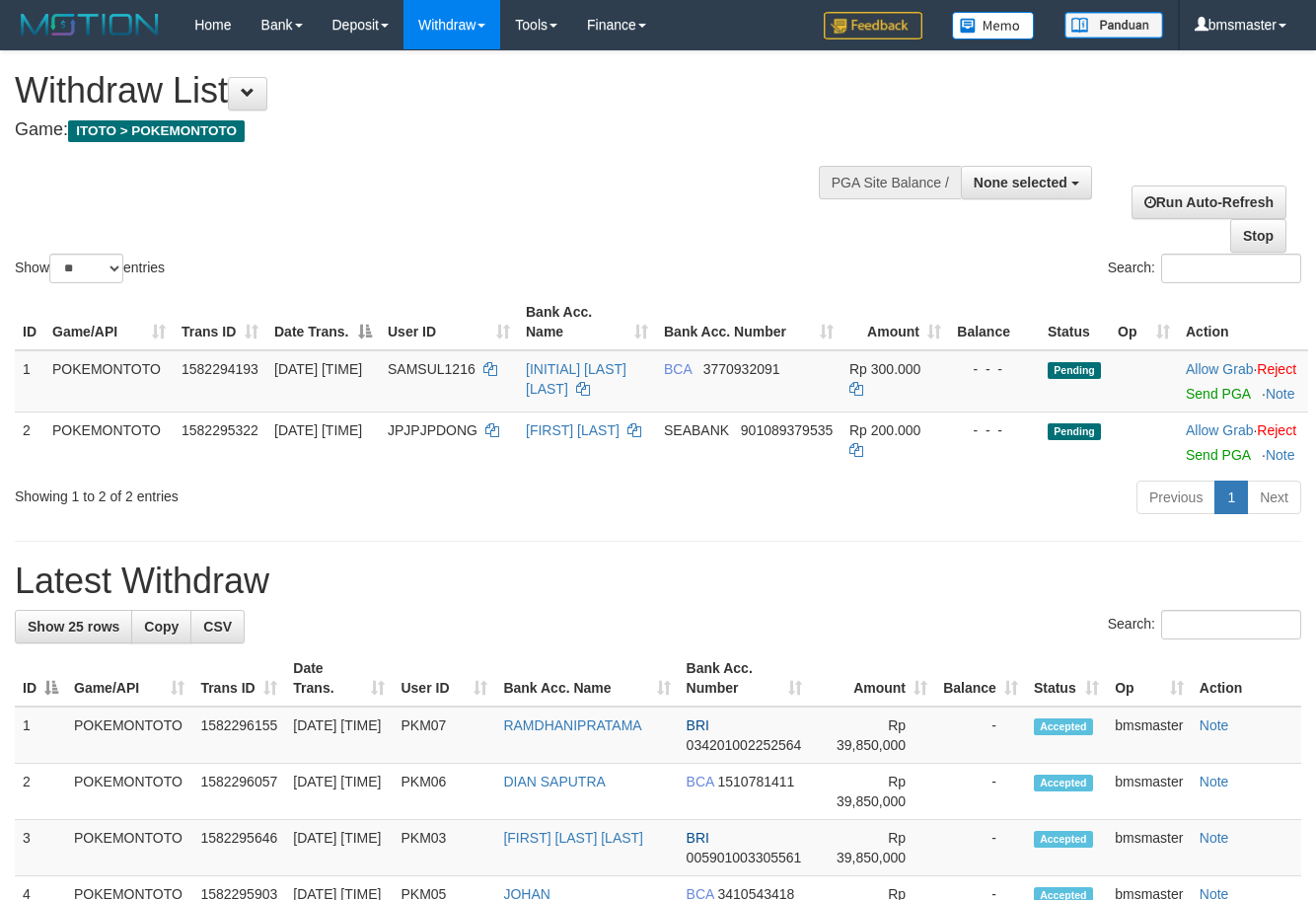 select 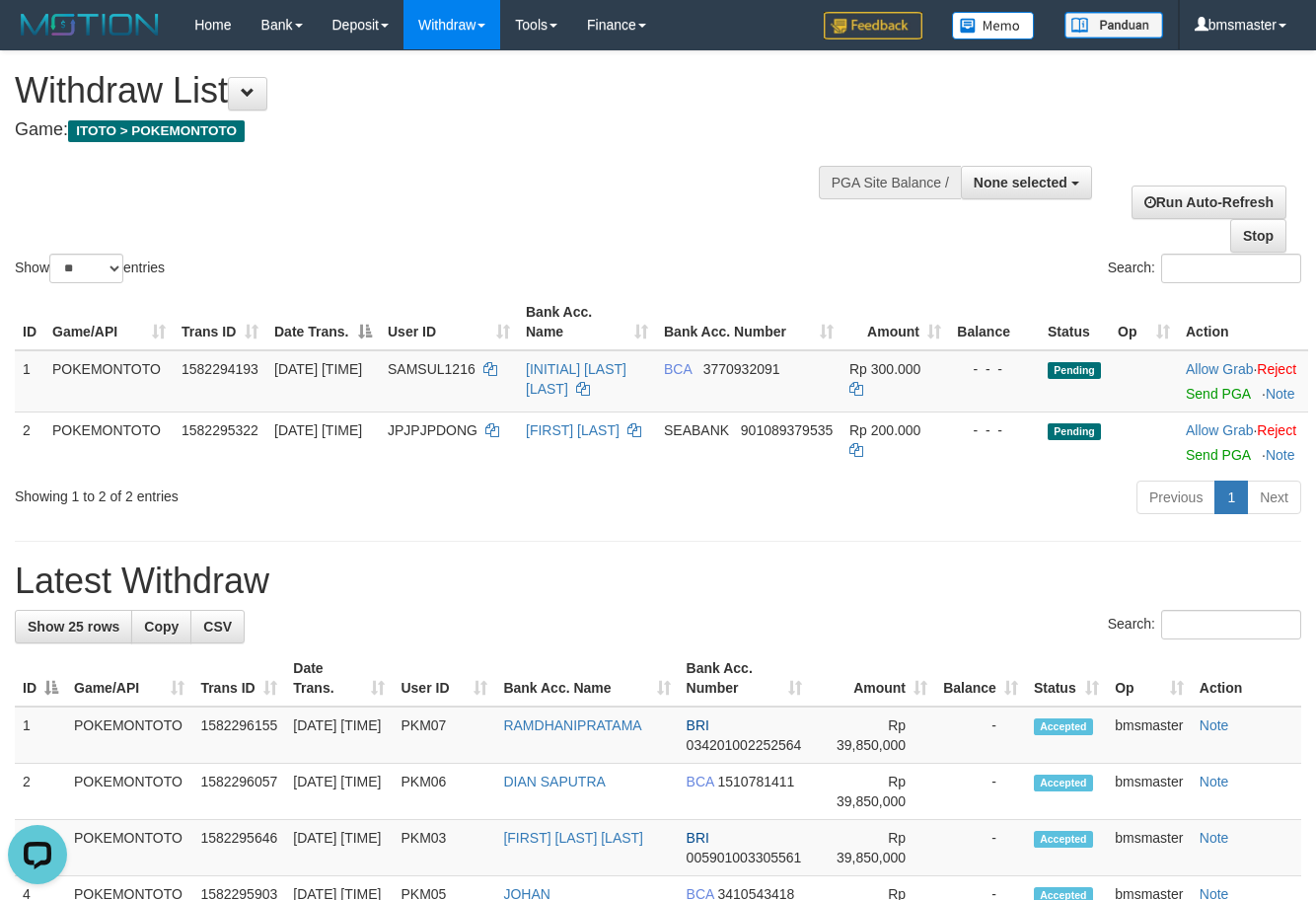 scroll, scrollTop: 0, scrollLeft: 0, axis: both 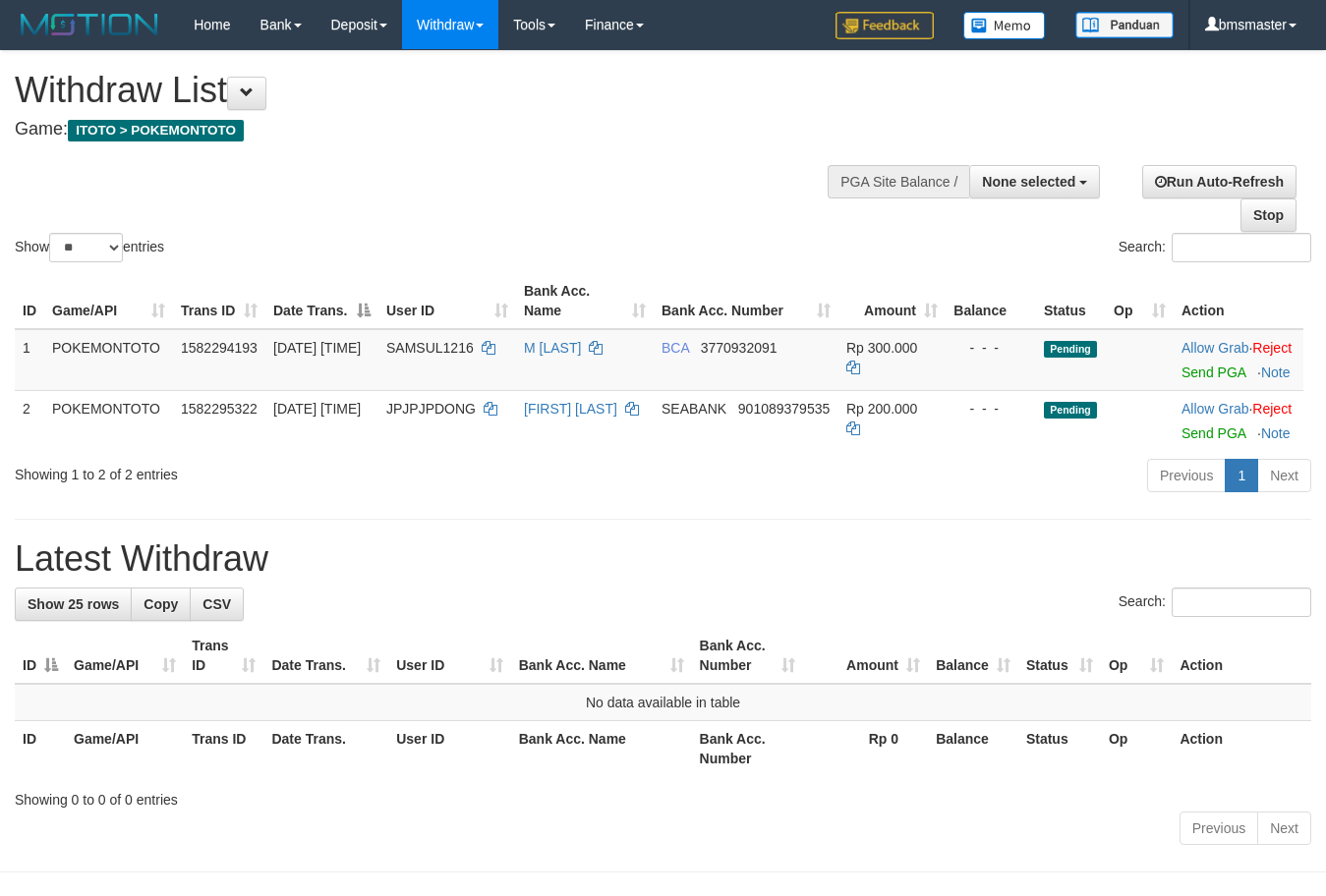 select 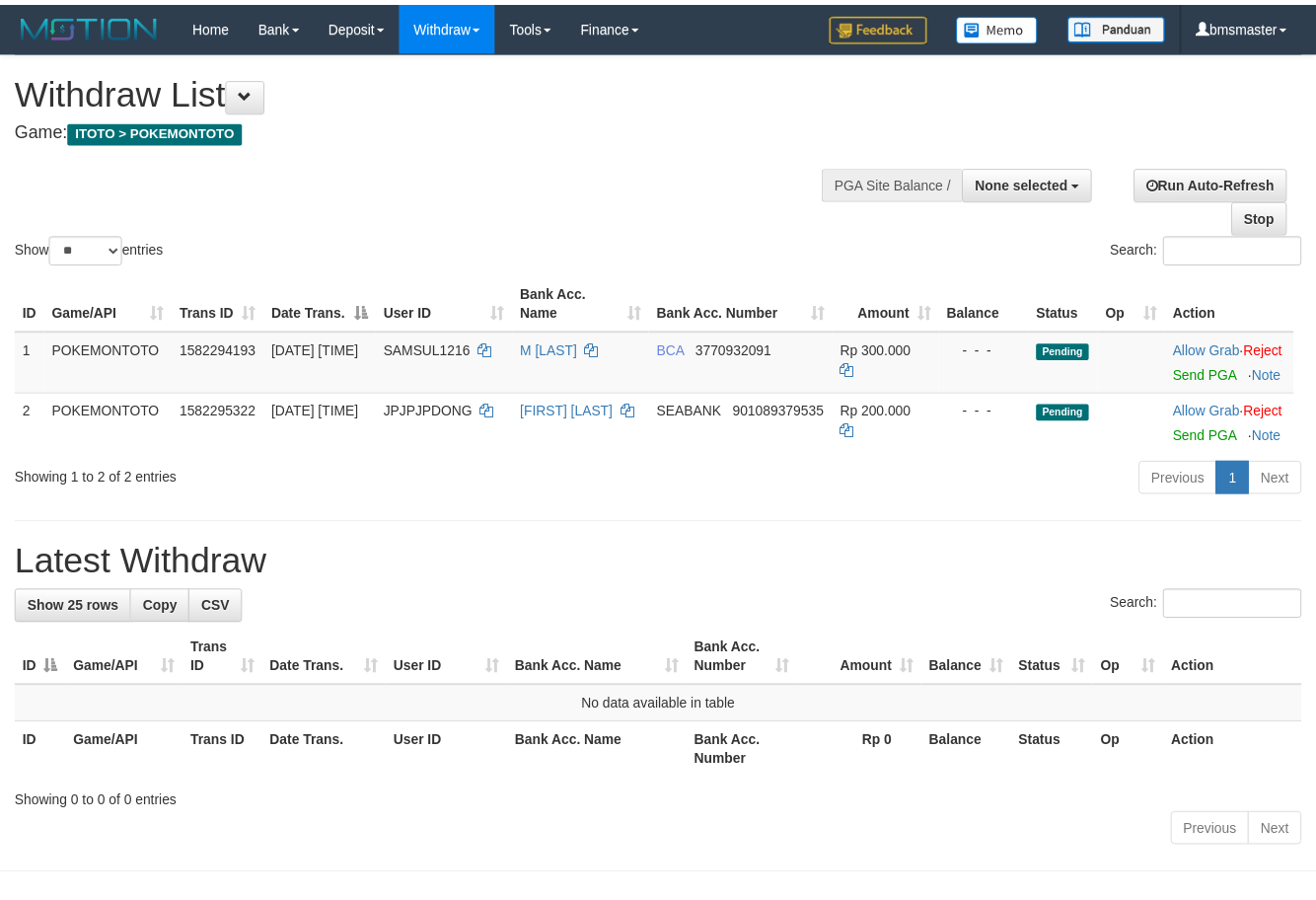 scroll, scrollTop: 0, scrollLeft: 0, axis: both 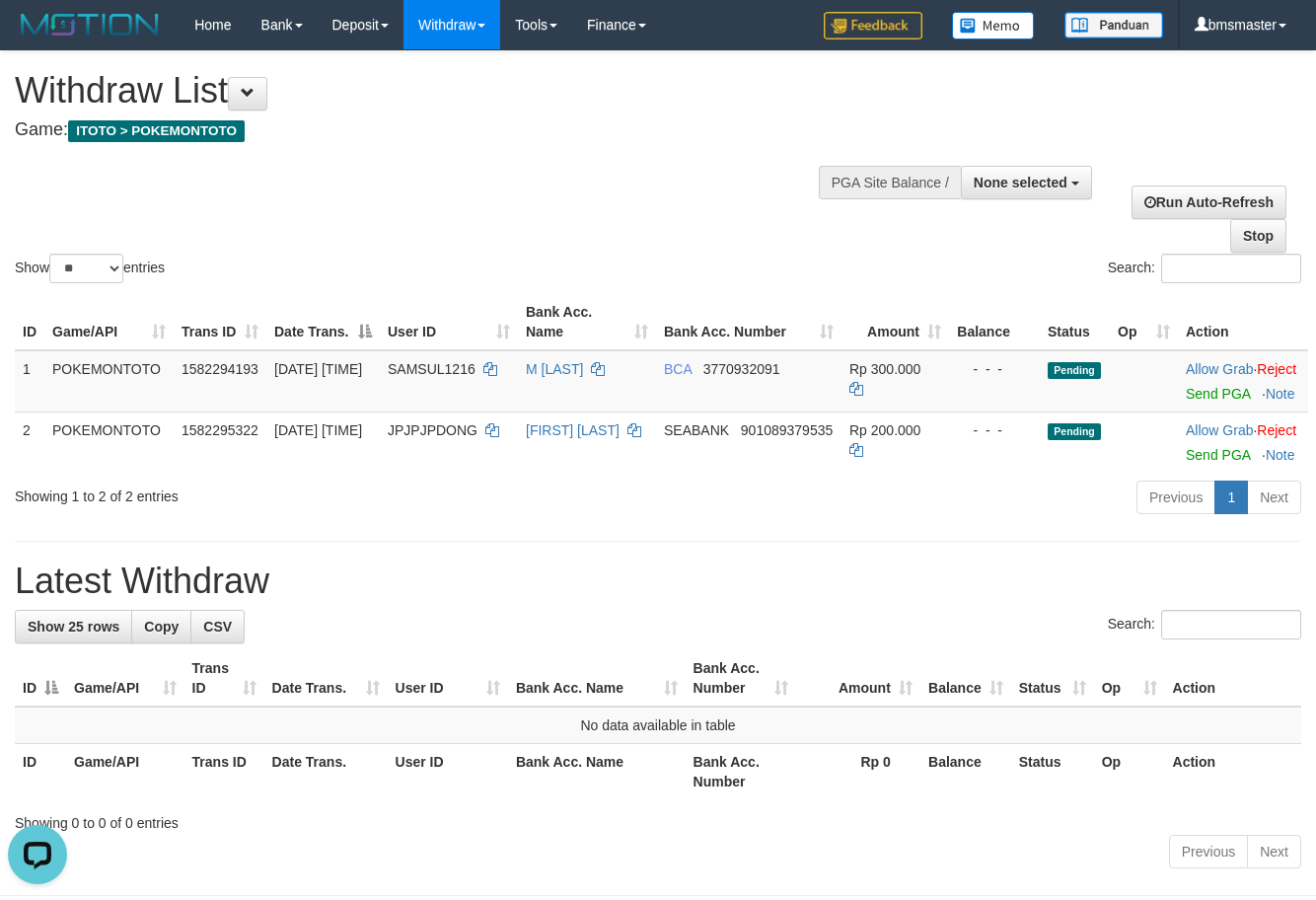 drag, startPoint x: 582, startPoint y: 158, endPoint x: 755, endPoint y: 157, distance: 173.00289 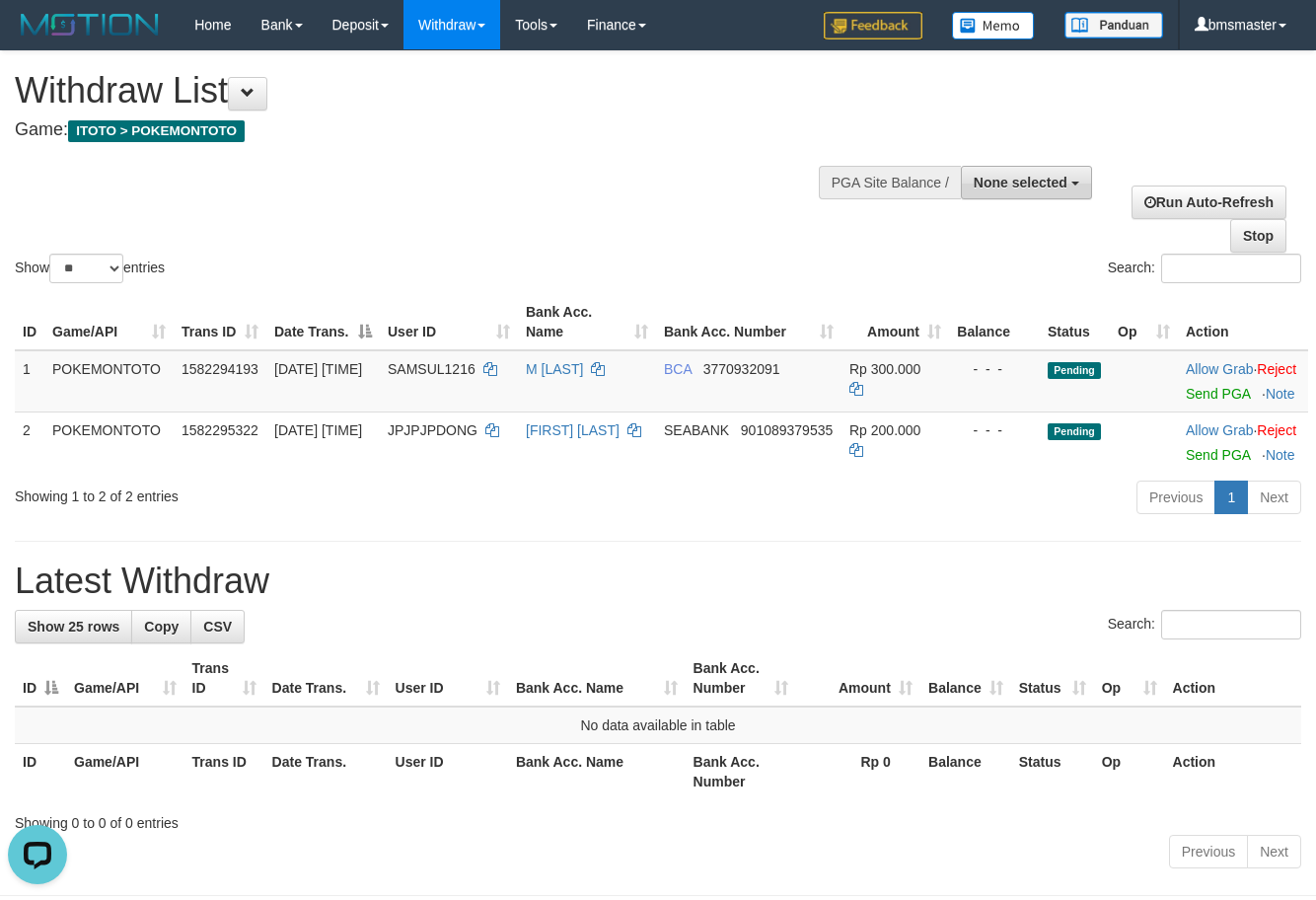 click on "None selected" at bounding box center [1026, 183] 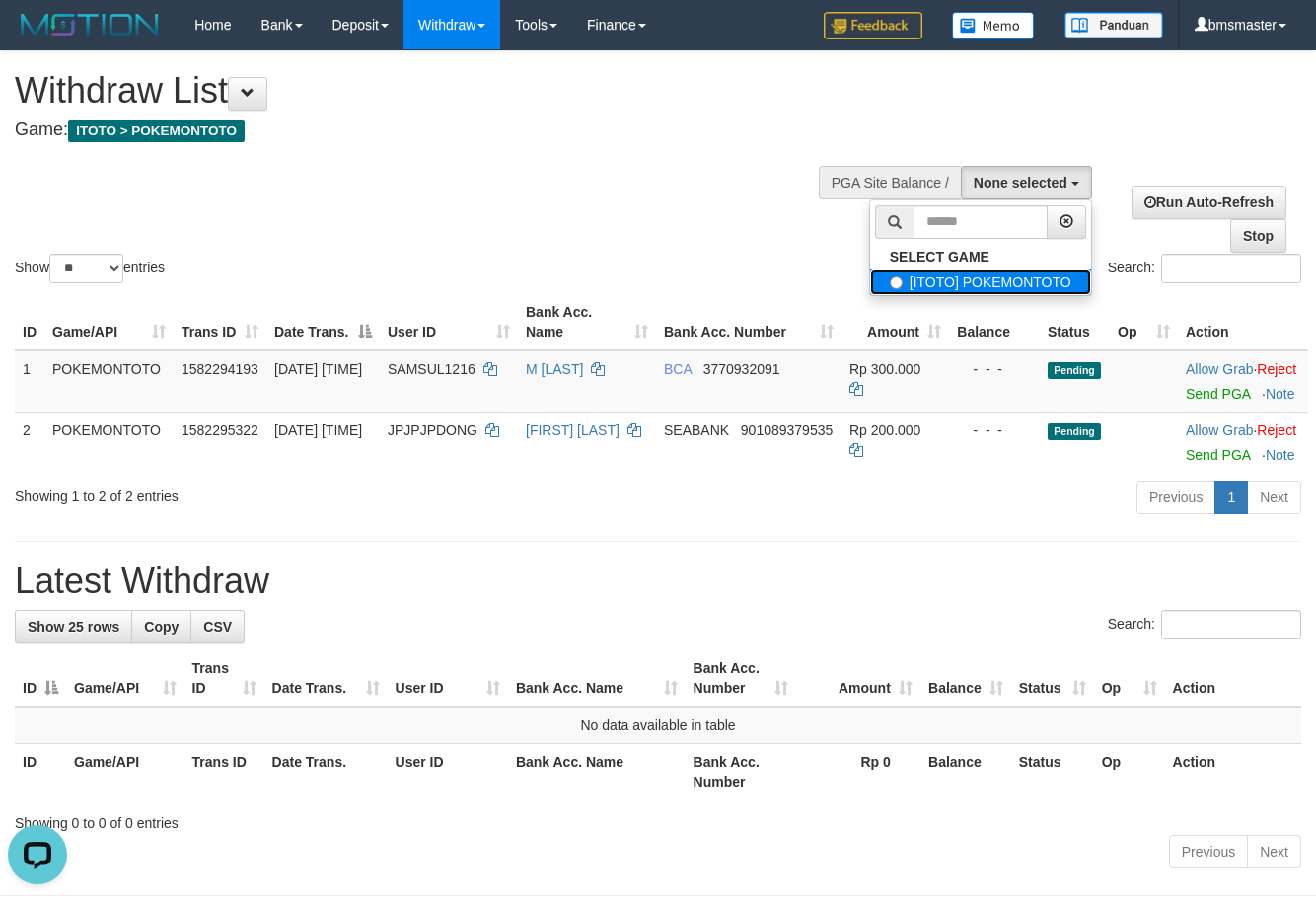 click on "[ITOTO] POKEMONTOTO" at bounding box center (981, 282) 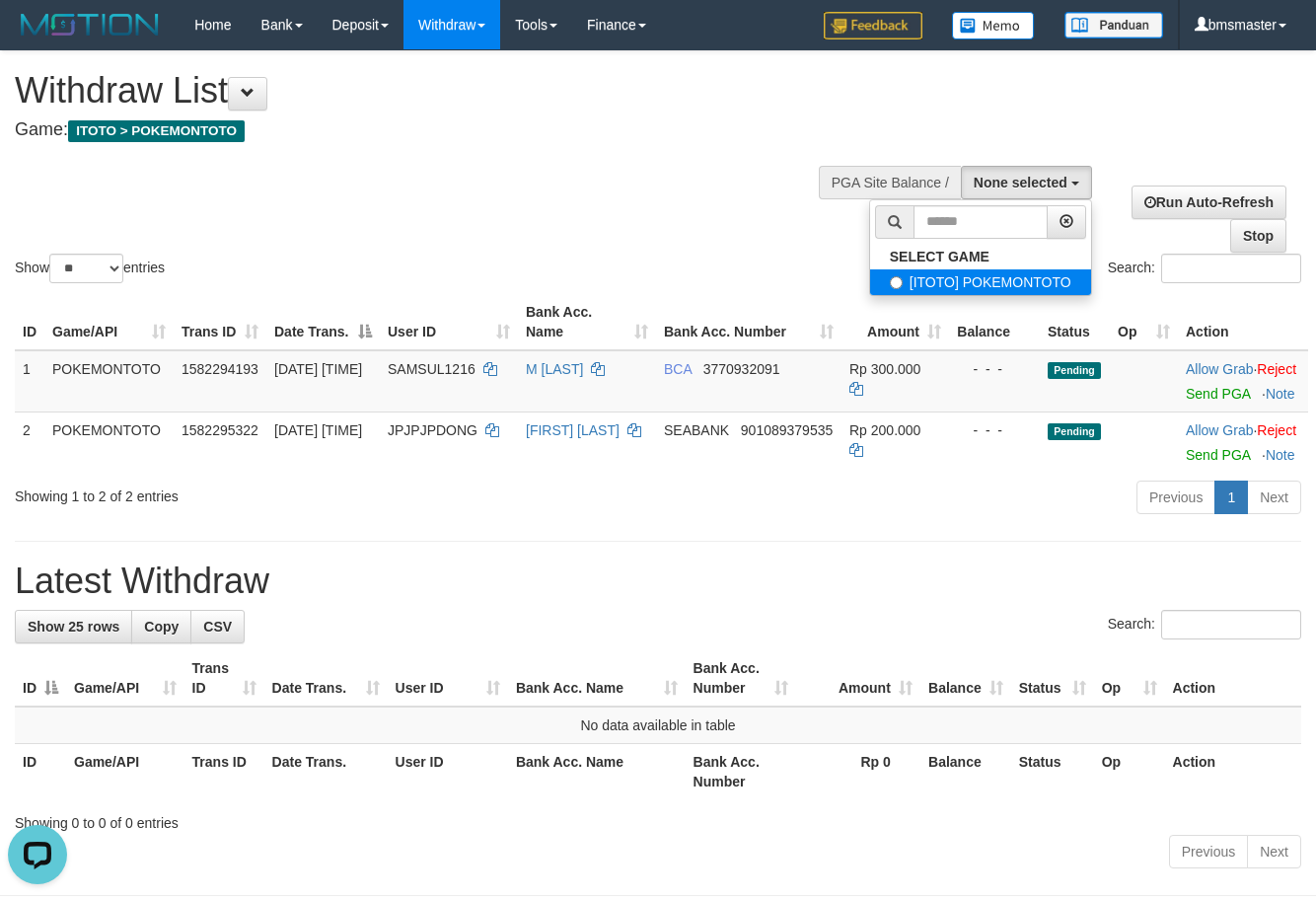 select on "****" 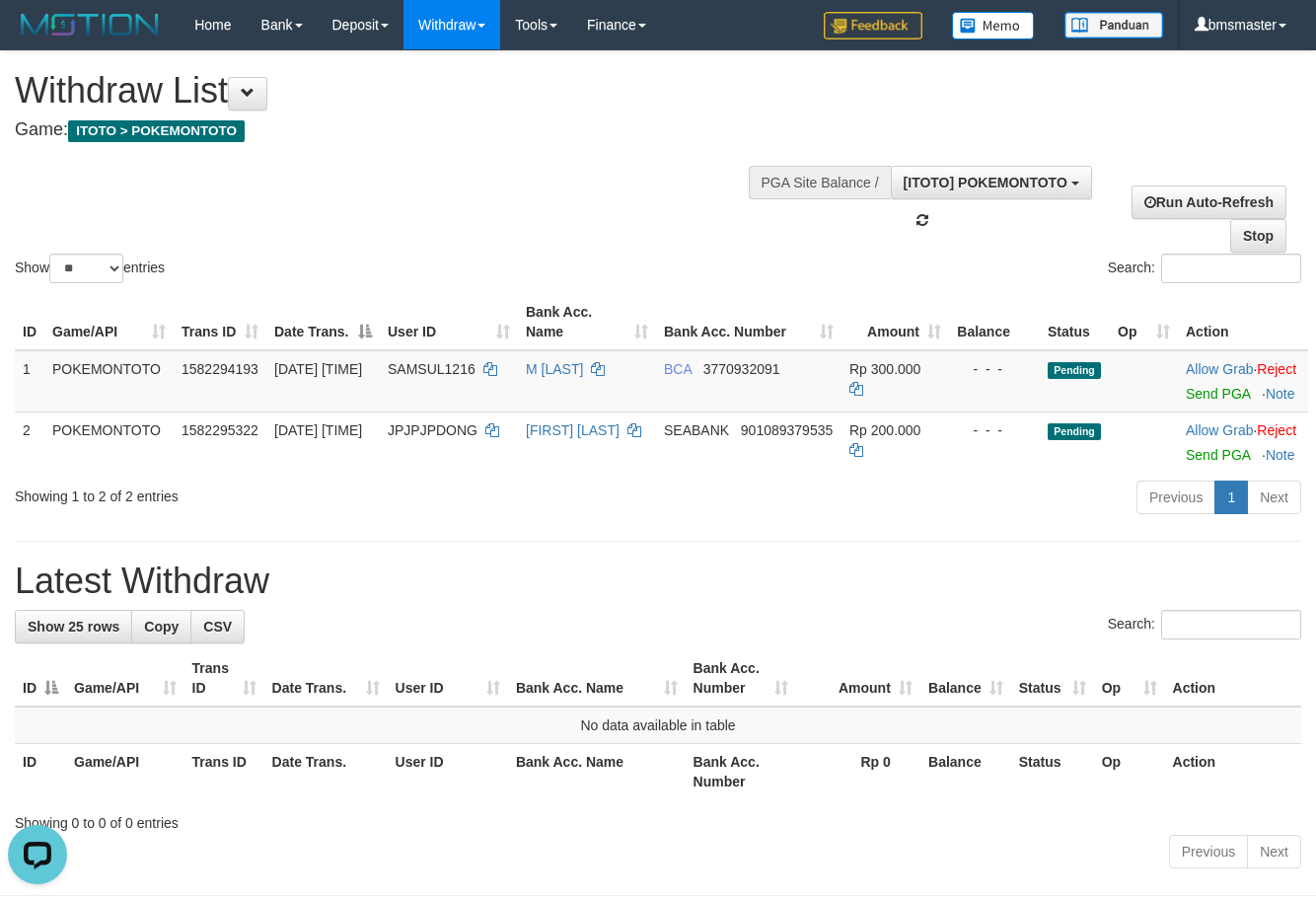 scroll, scrollTop: 18, scrollLeft: 0, axis: vertical 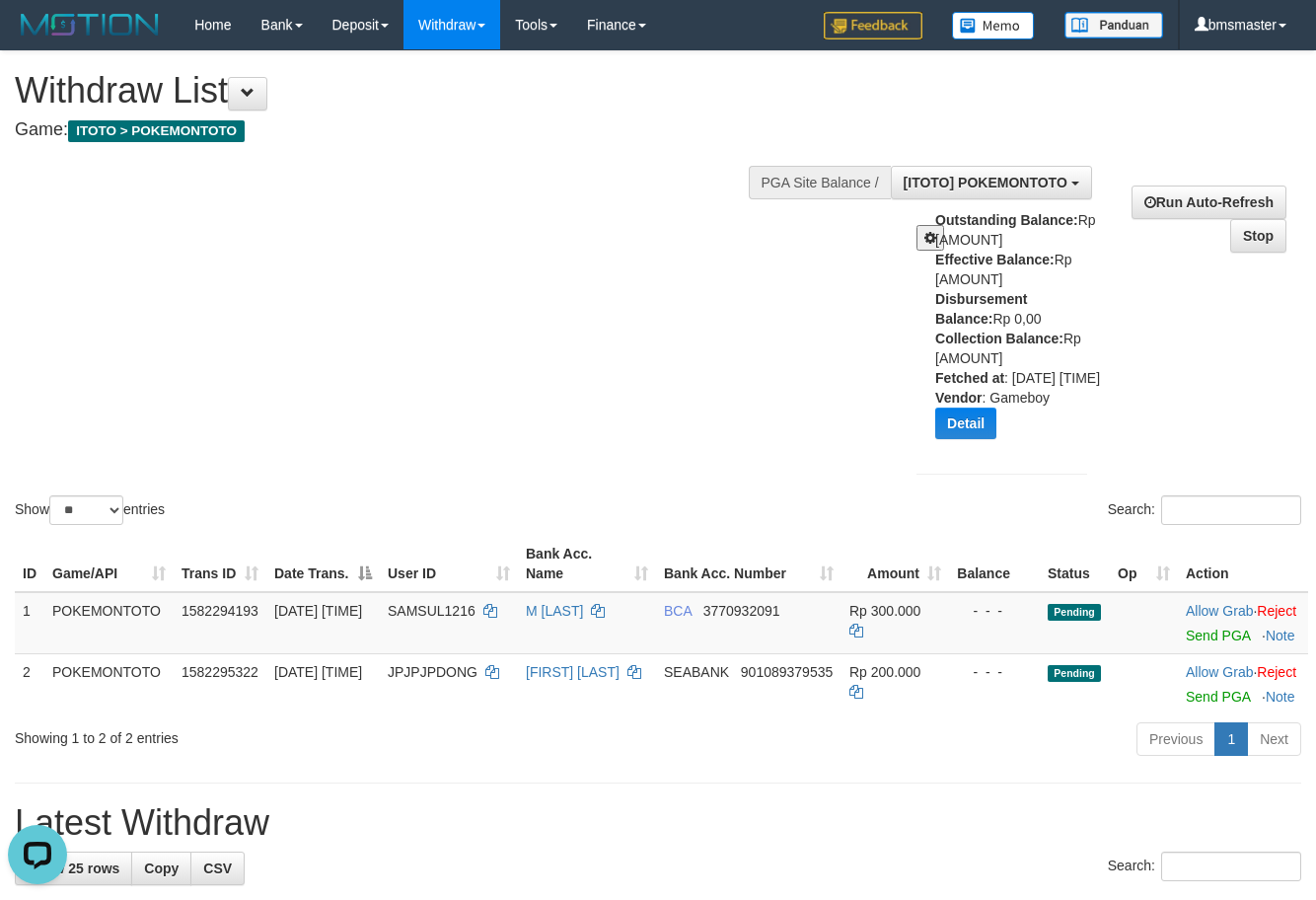 click at bounding box center (930, 238) 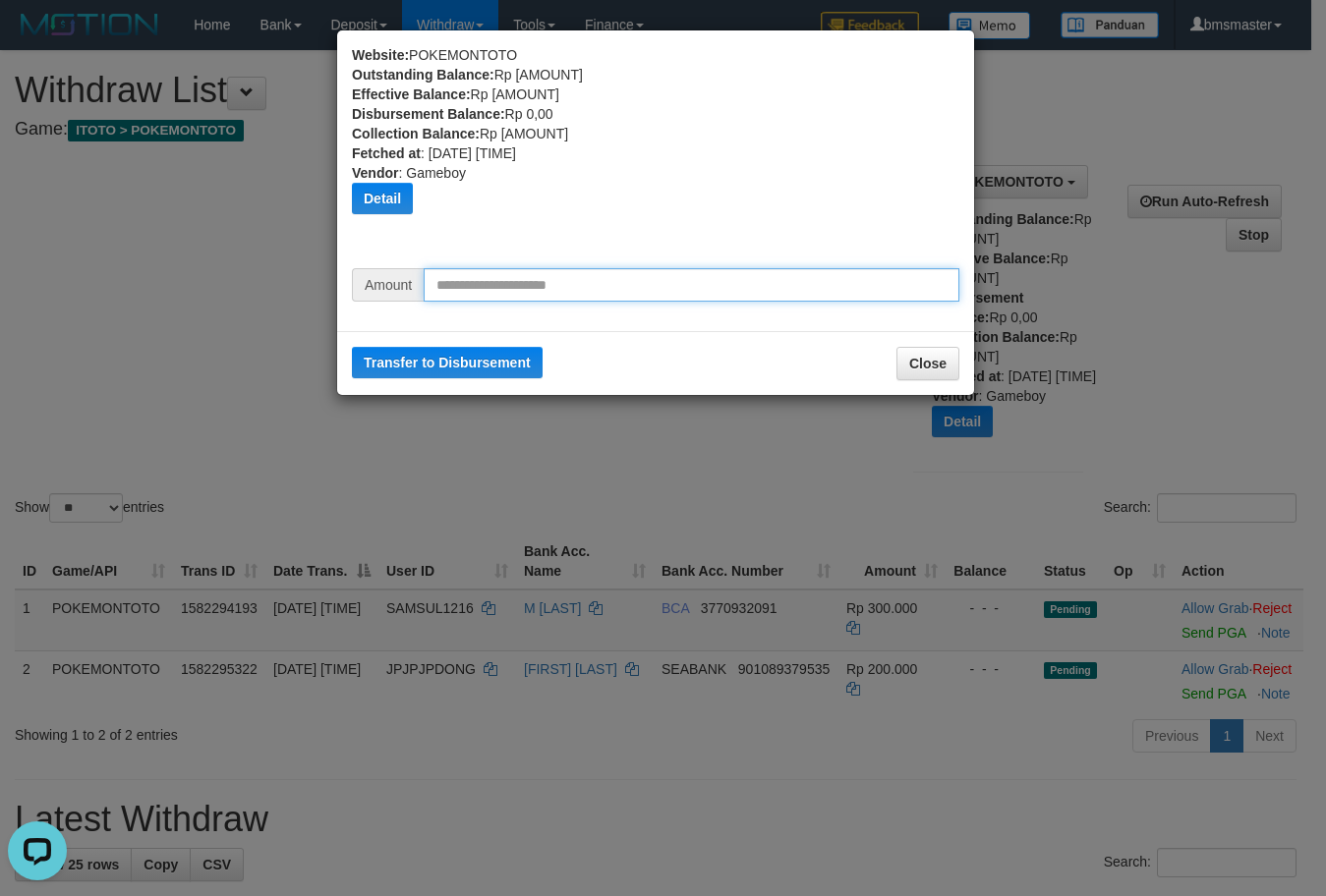 click at bounding box center [691, 285] 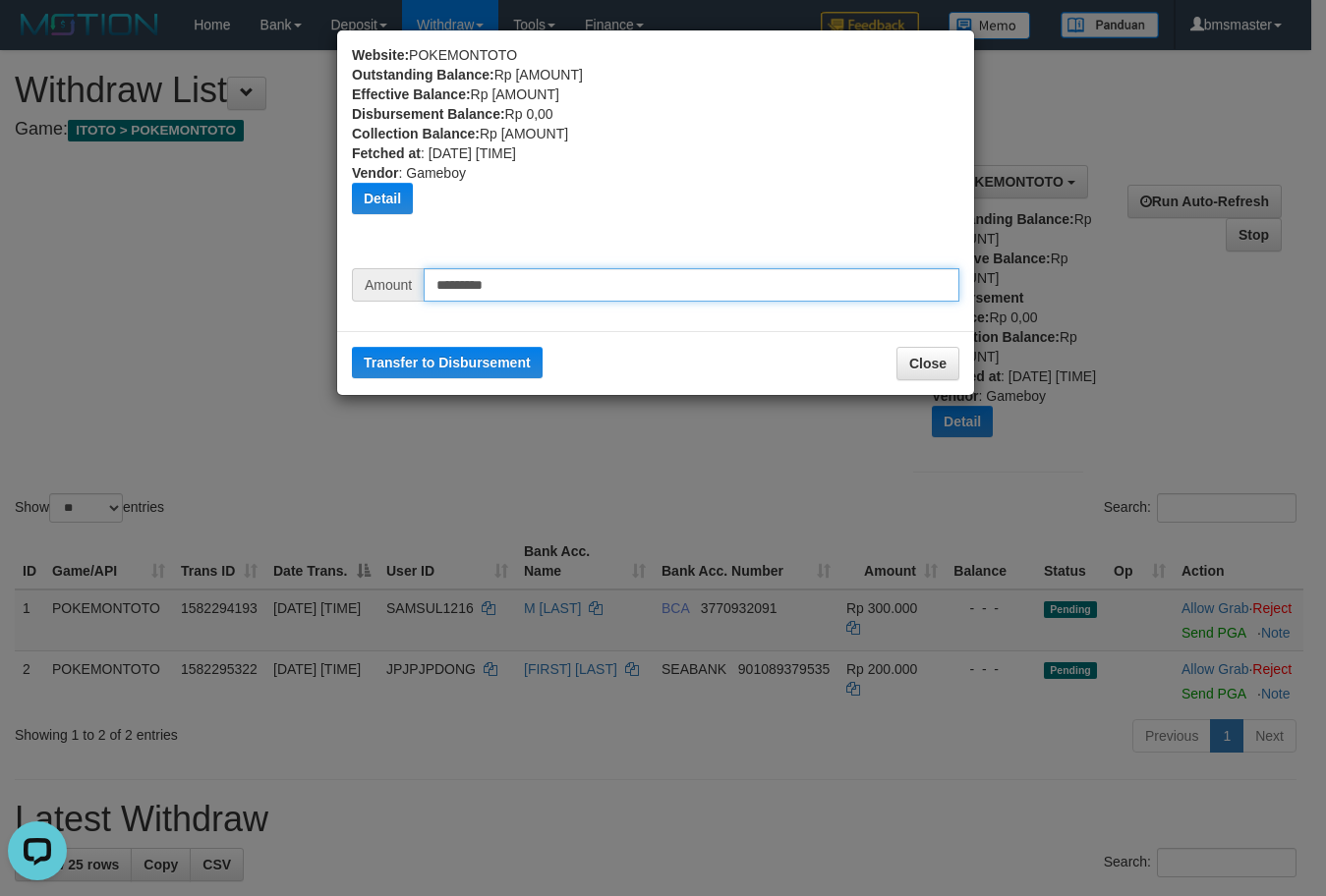 click on "*********" at bounding box center [691, 285] 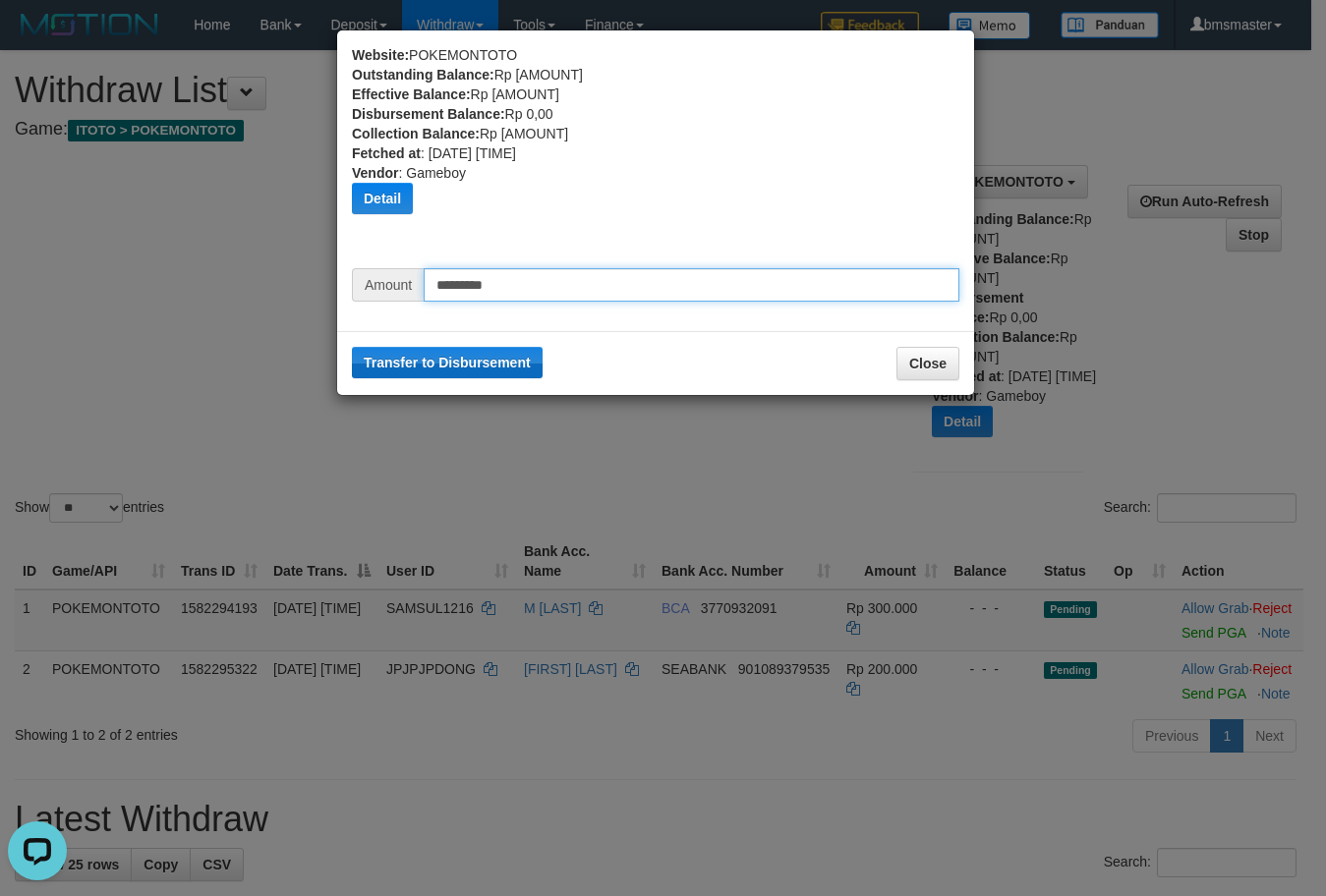 type on "*********" 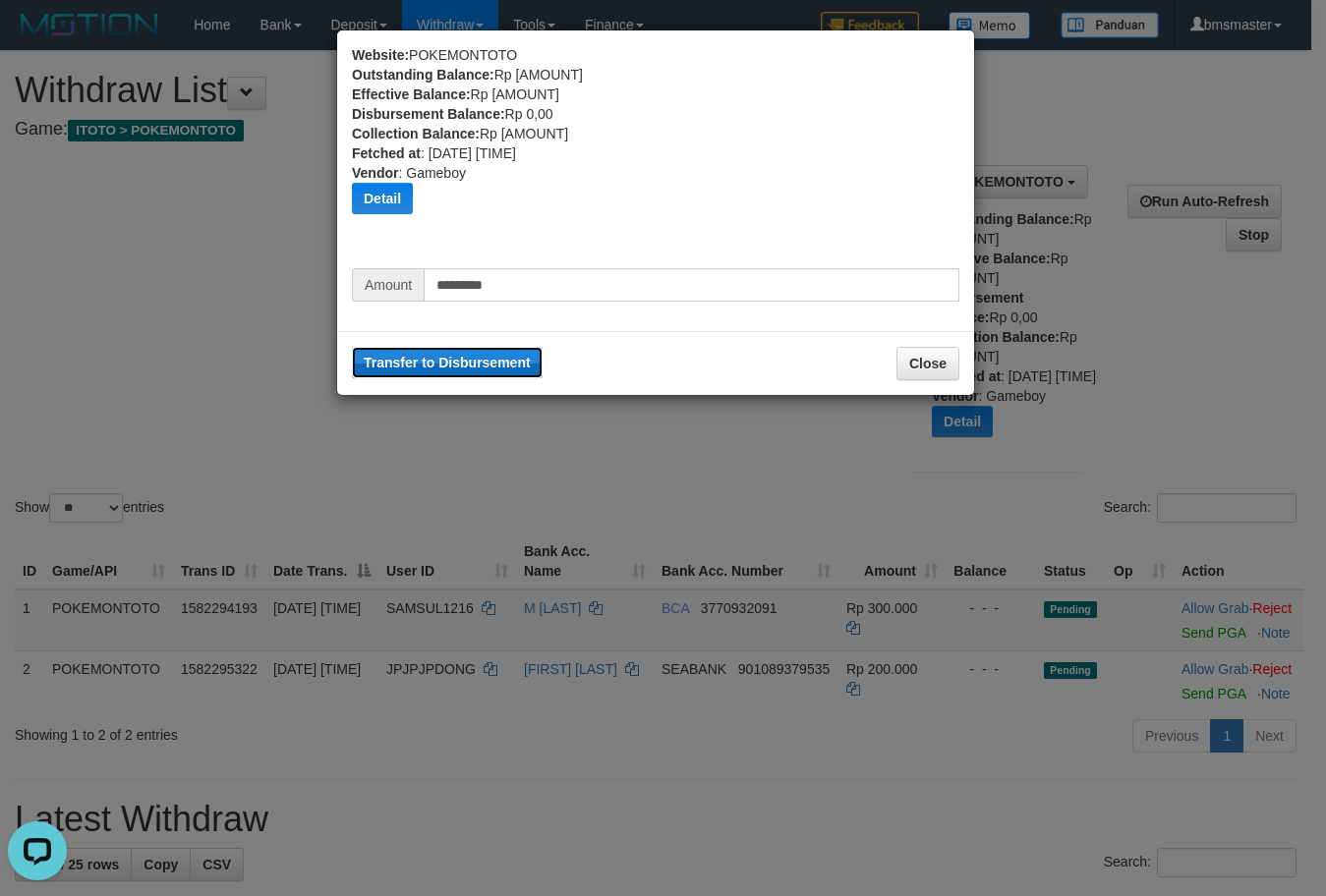 click on "Transfer to Disbursement" at bounding box center (447, 363) 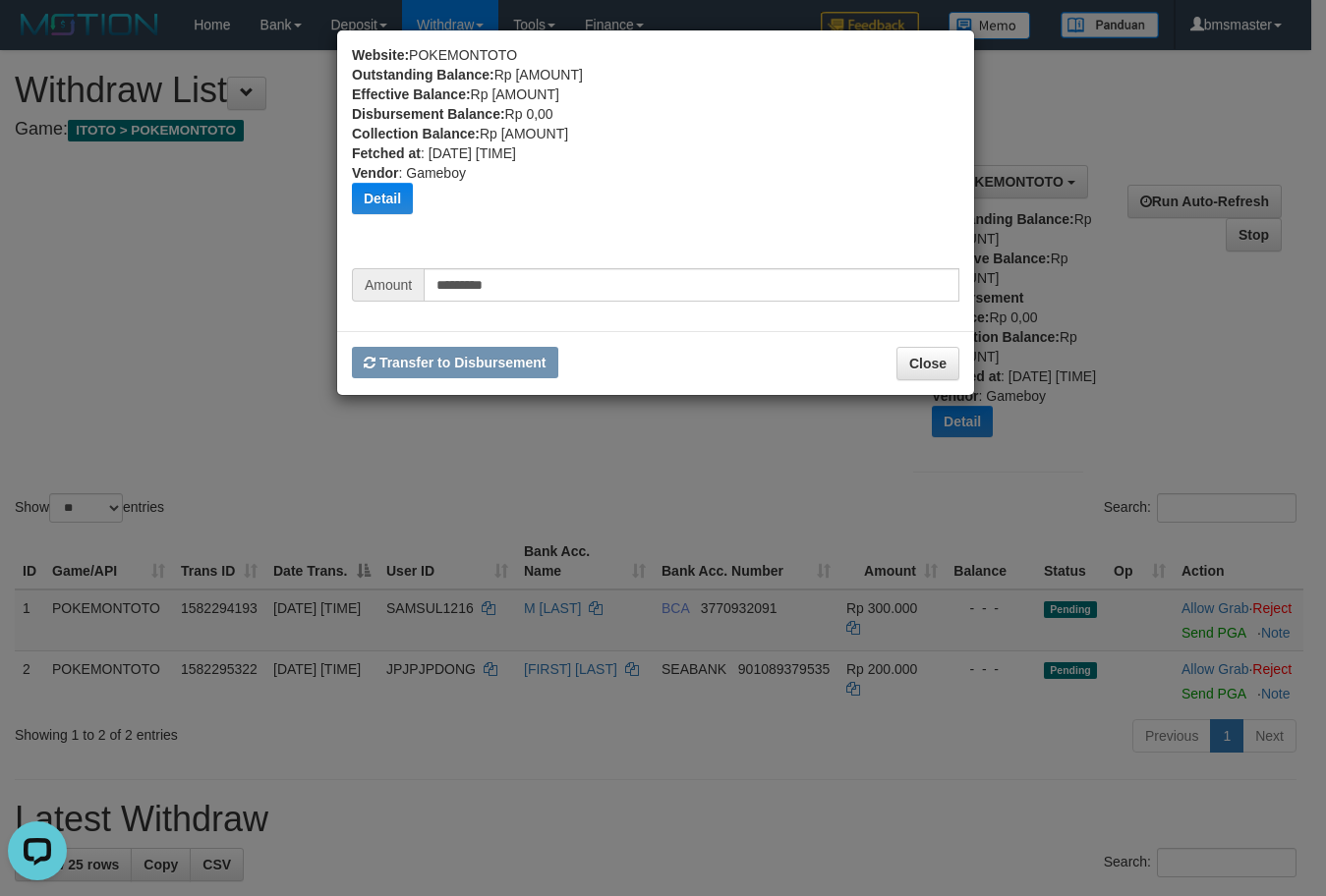 type 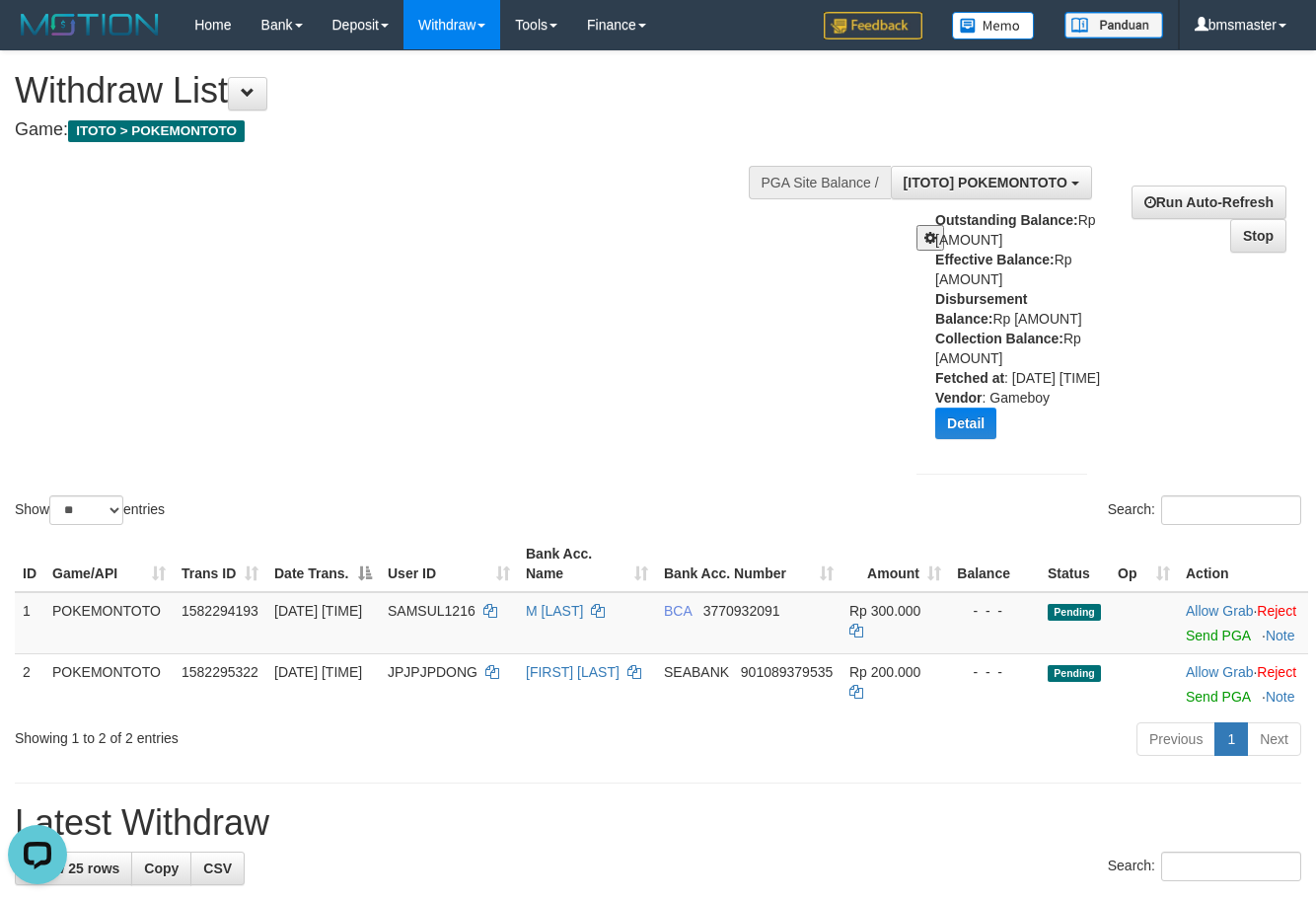 click on "Show  ** ** ** ***  entries Search:" at bounding box center (658, 290) 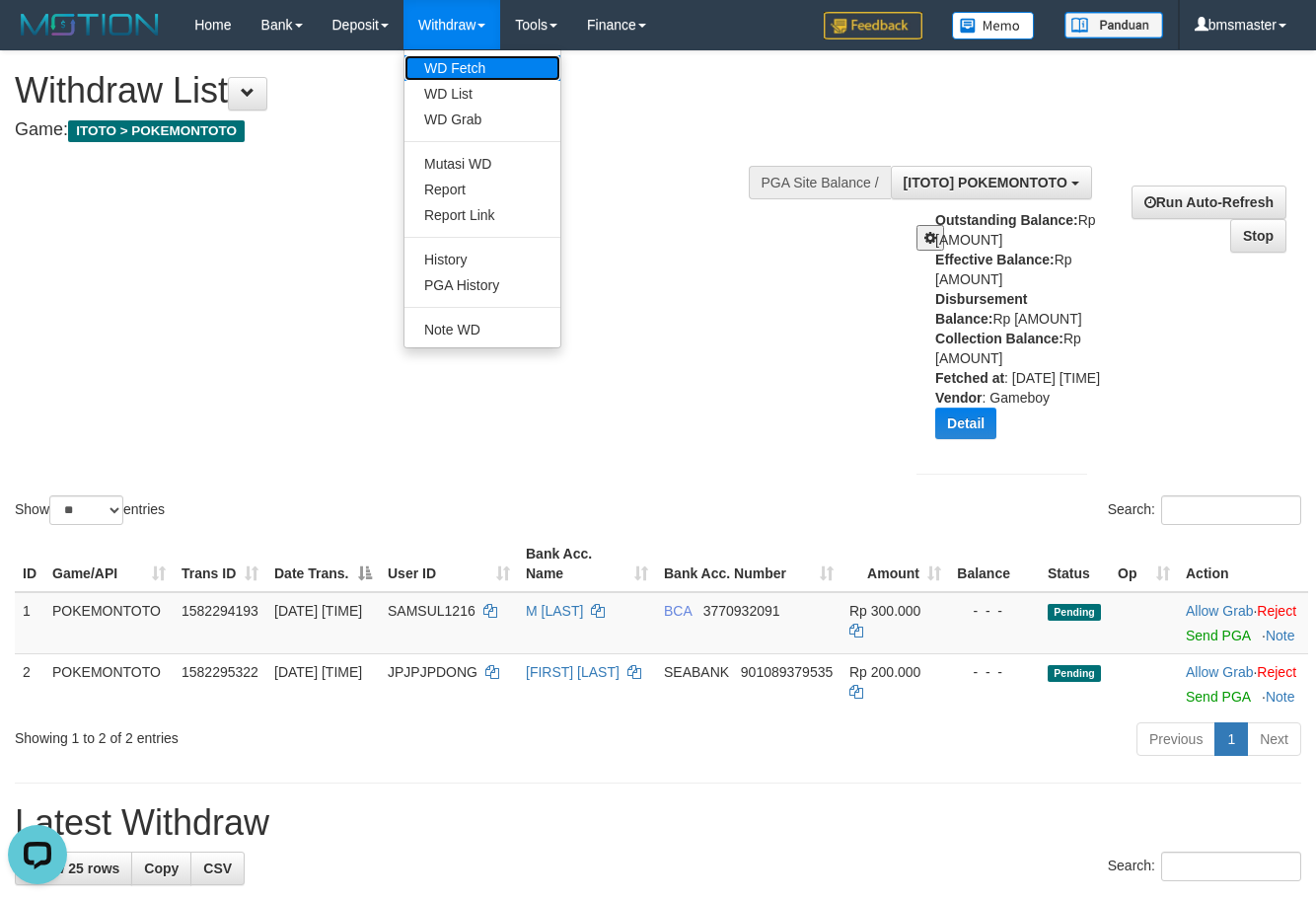 click on "WD Fetch" at bounding box center [482, 68] 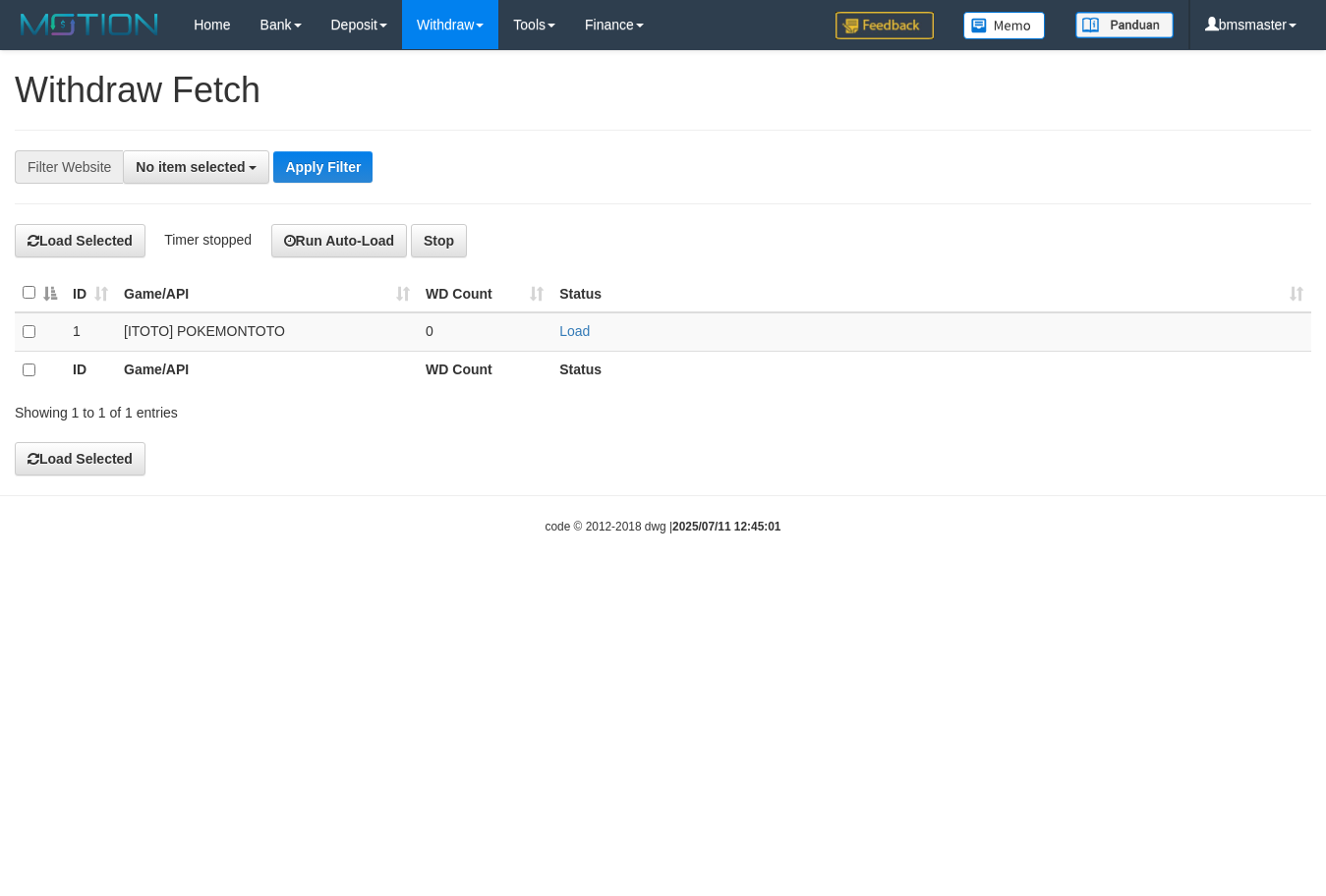 scroll, scrollTop: 0, scrollLeft: 0, axis: both 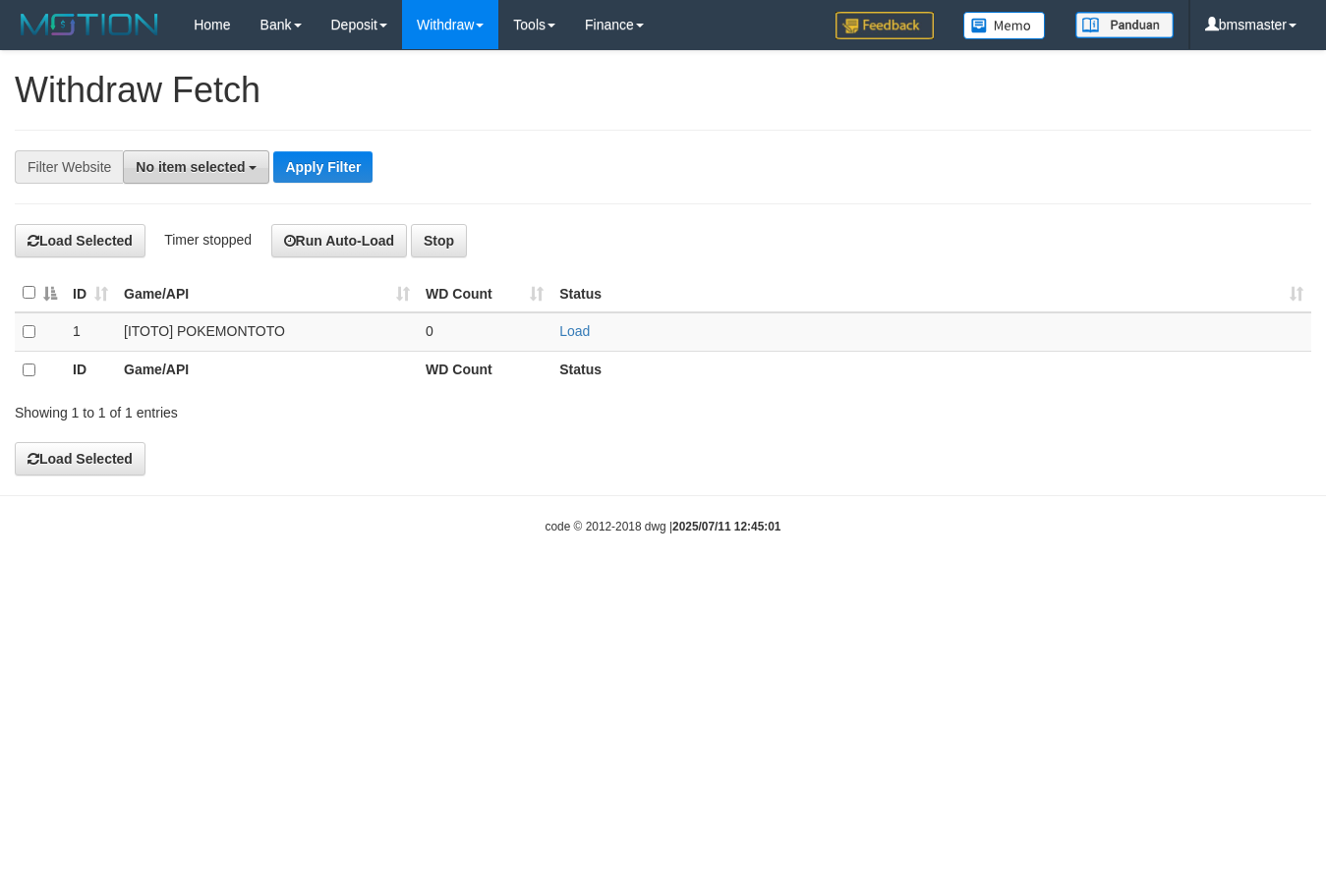 click on "No item selected" at bounding box center (196, 167) 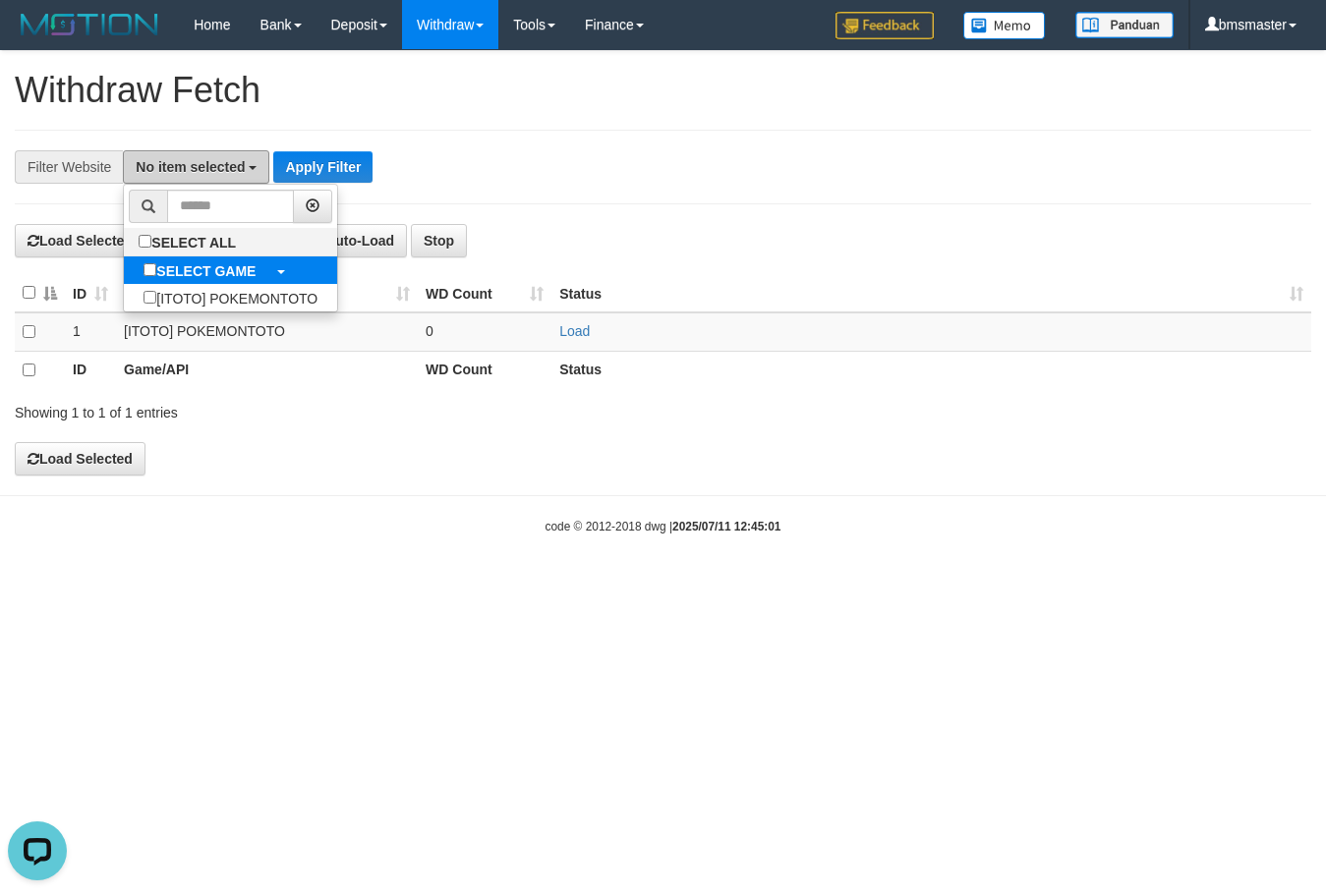 scroll, scrollTop: 0, scrollLeft: 0, axis: both 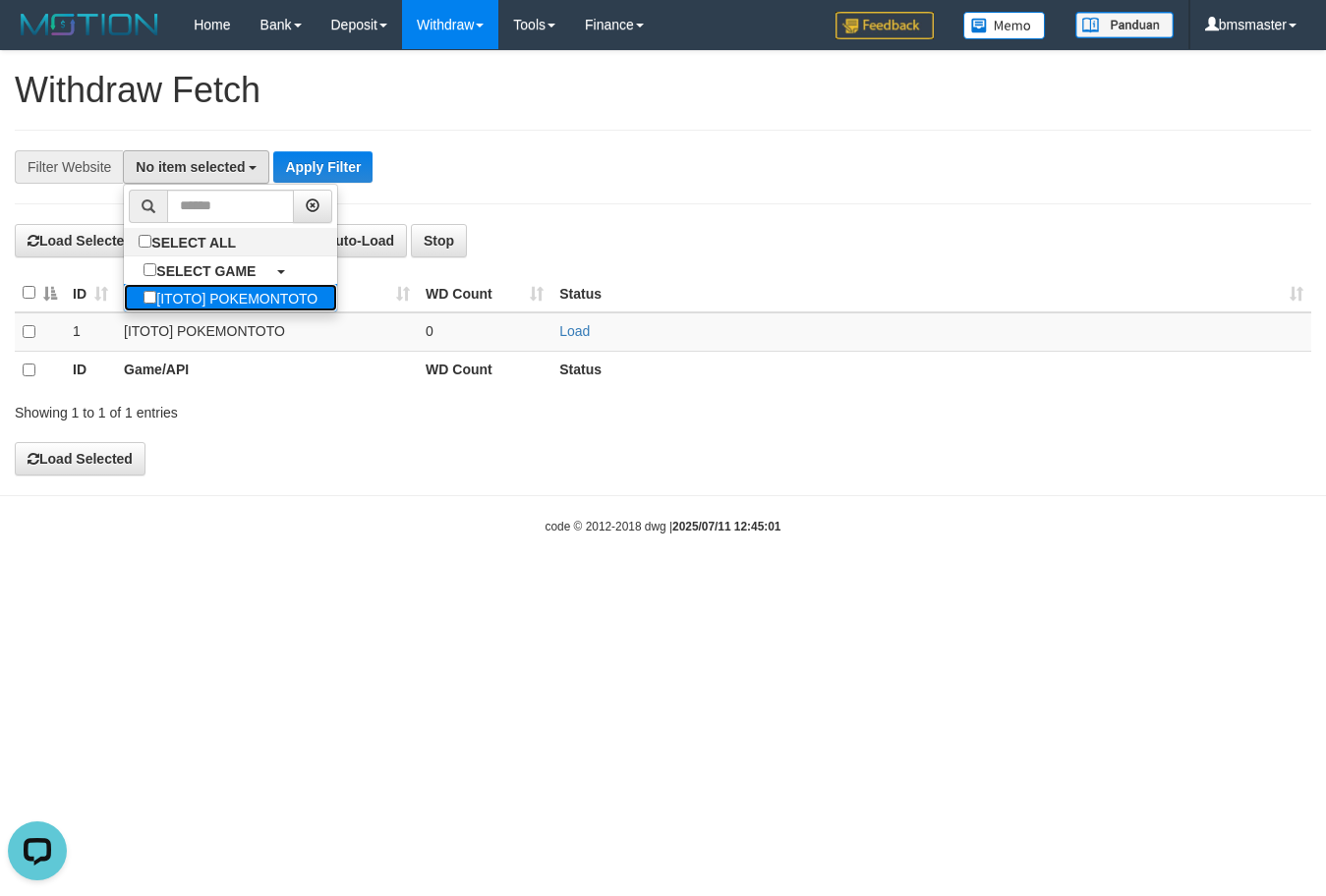 click on "[ITOTO] POKEMONTOTO" at bounding box center [230, 298] 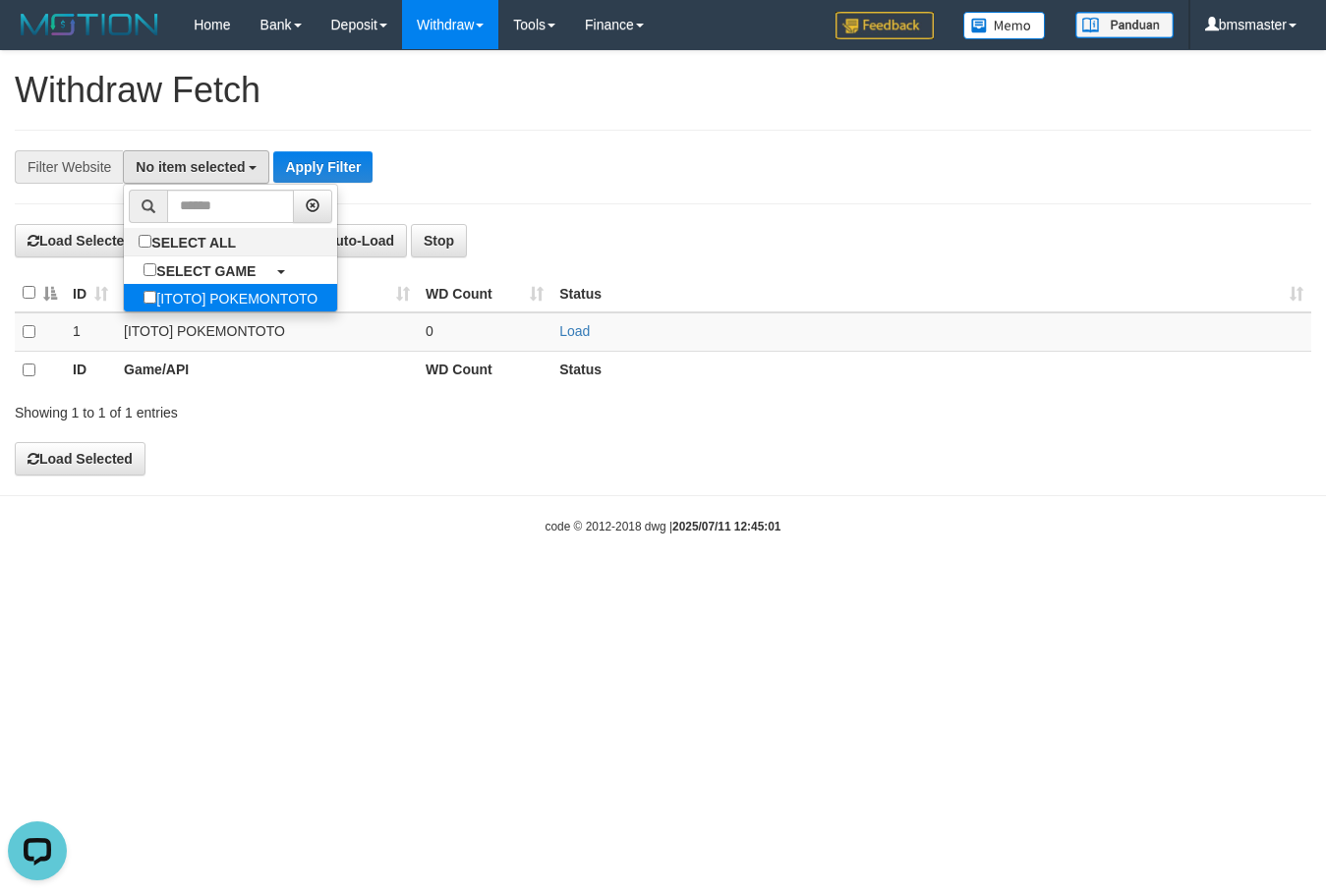 select on "****" 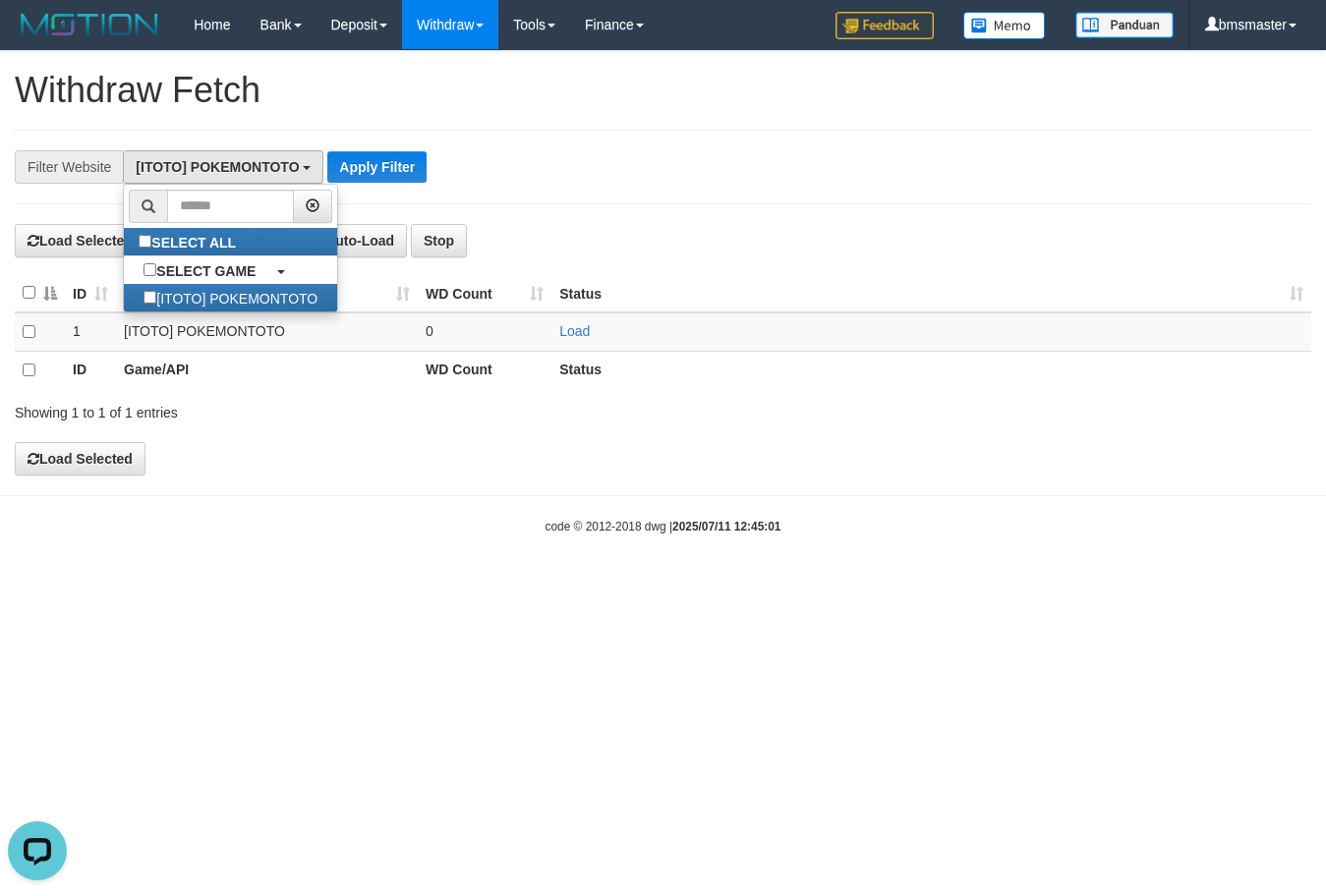 click on "**********" at bounding box center (663, 263) 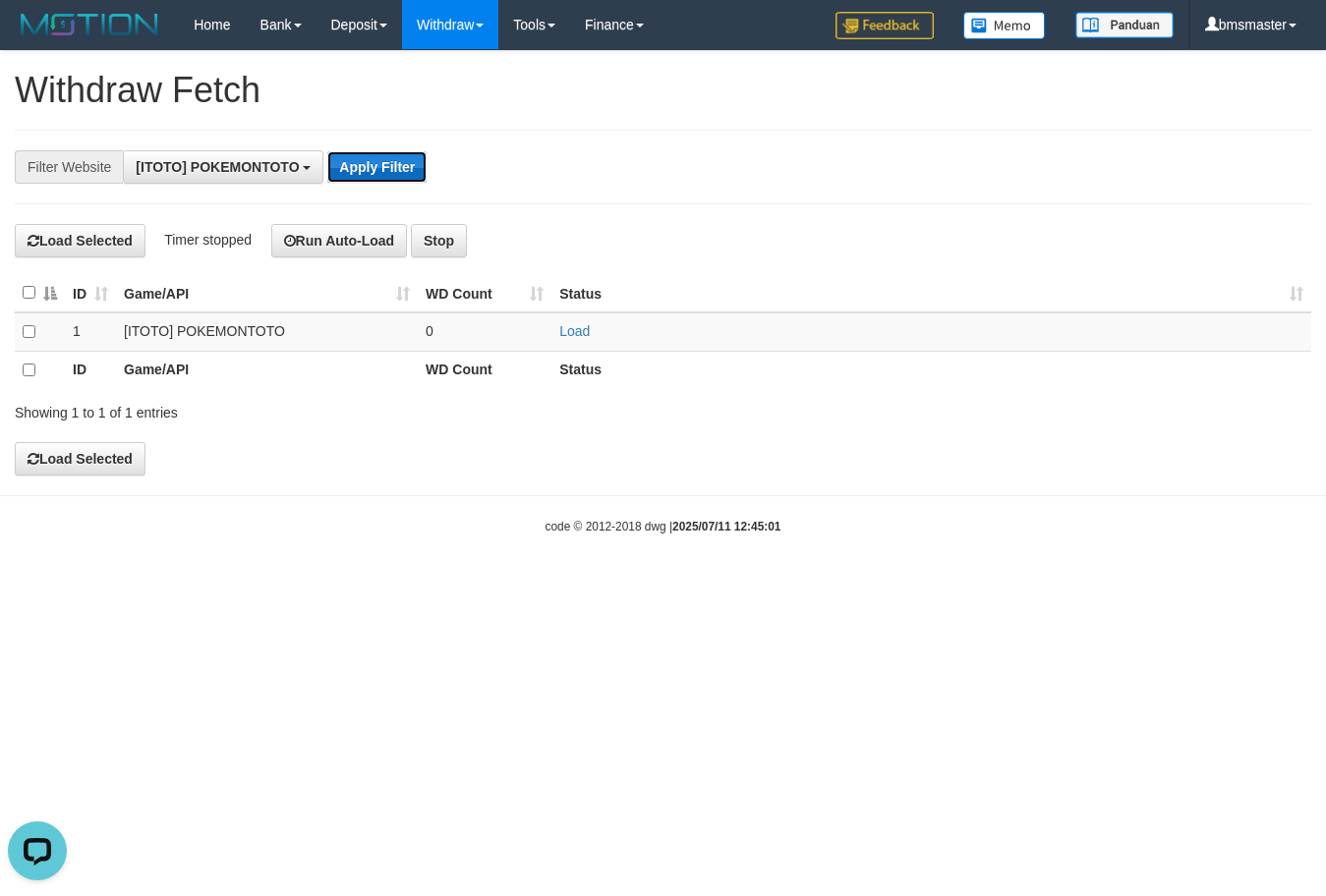 click on "Apply Filter" at bounding box center [376, 167] 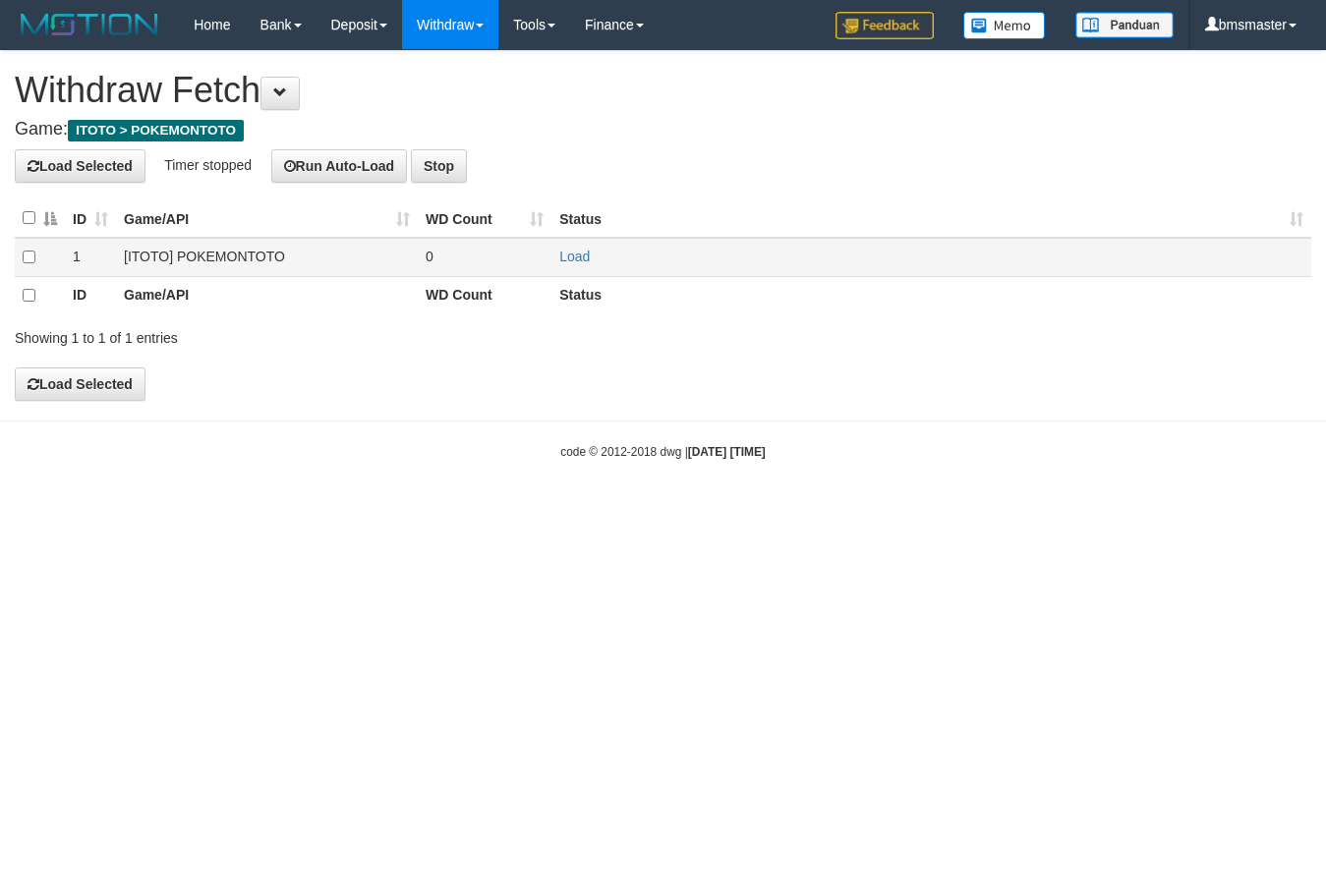 scroll, scrollTop: 0, scrollLeft: 0, axis: both 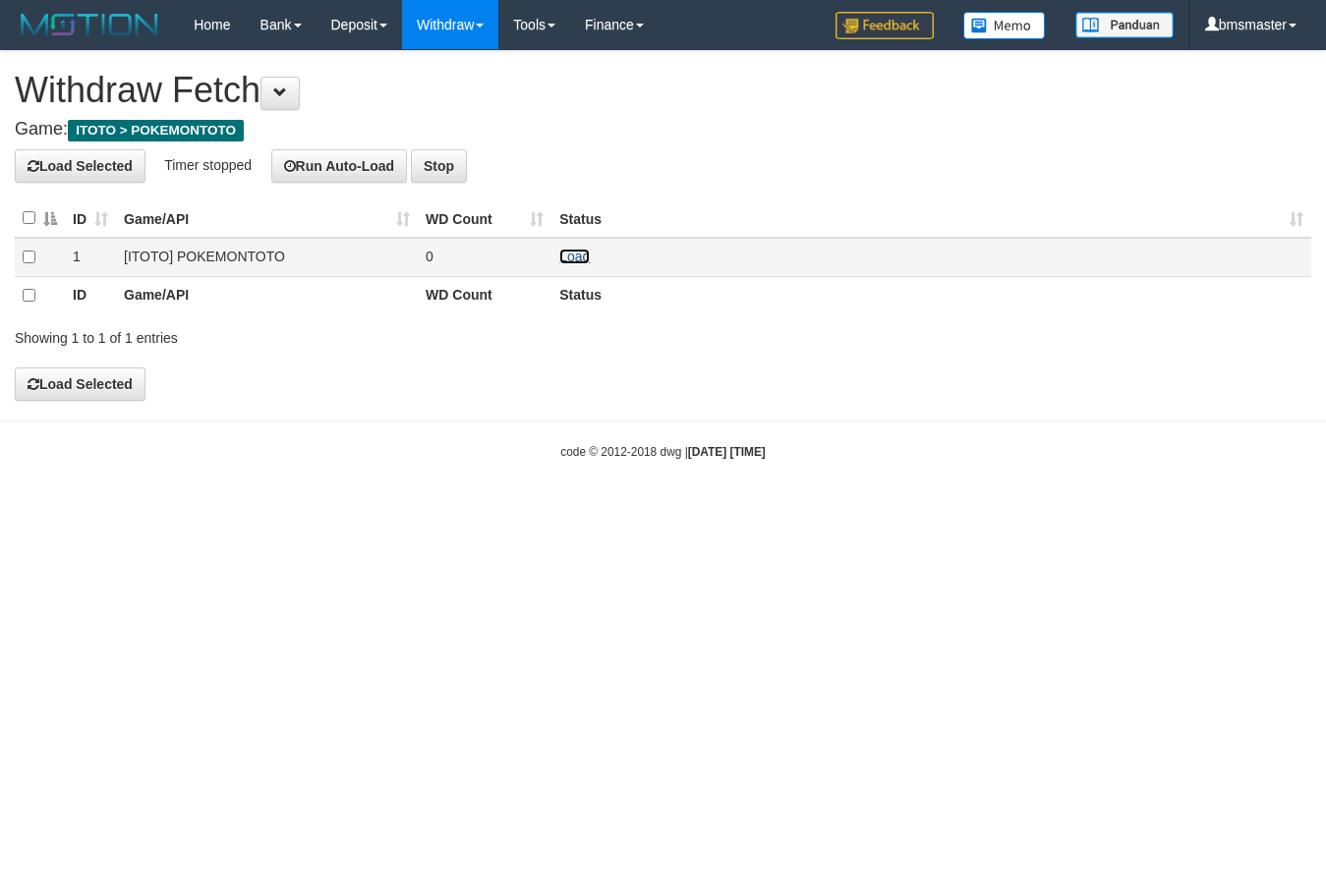 click on "Load" at bounding box center (574, 256) 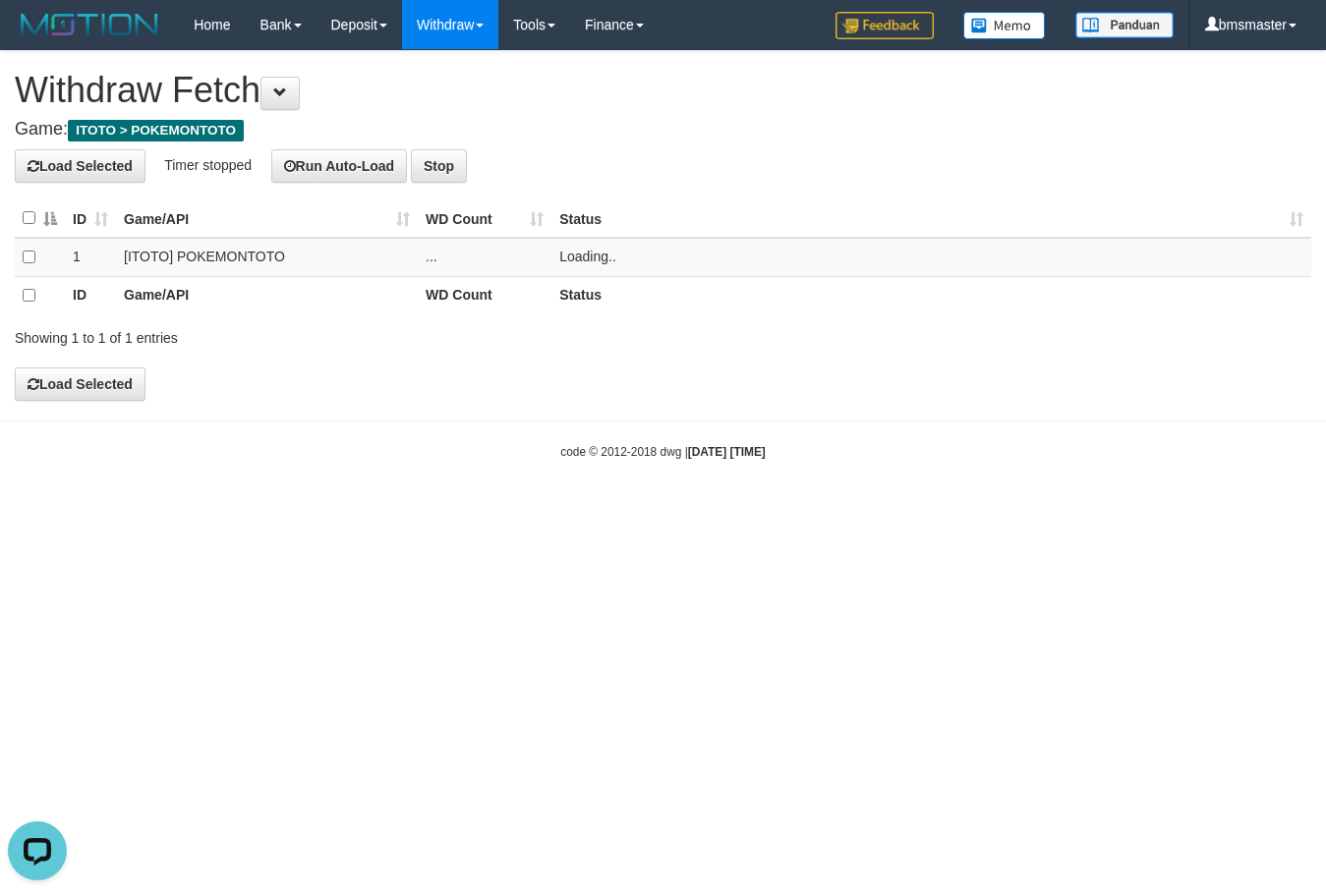 scroll, scrollTop: 0, scrollLeft: 0, axis: both 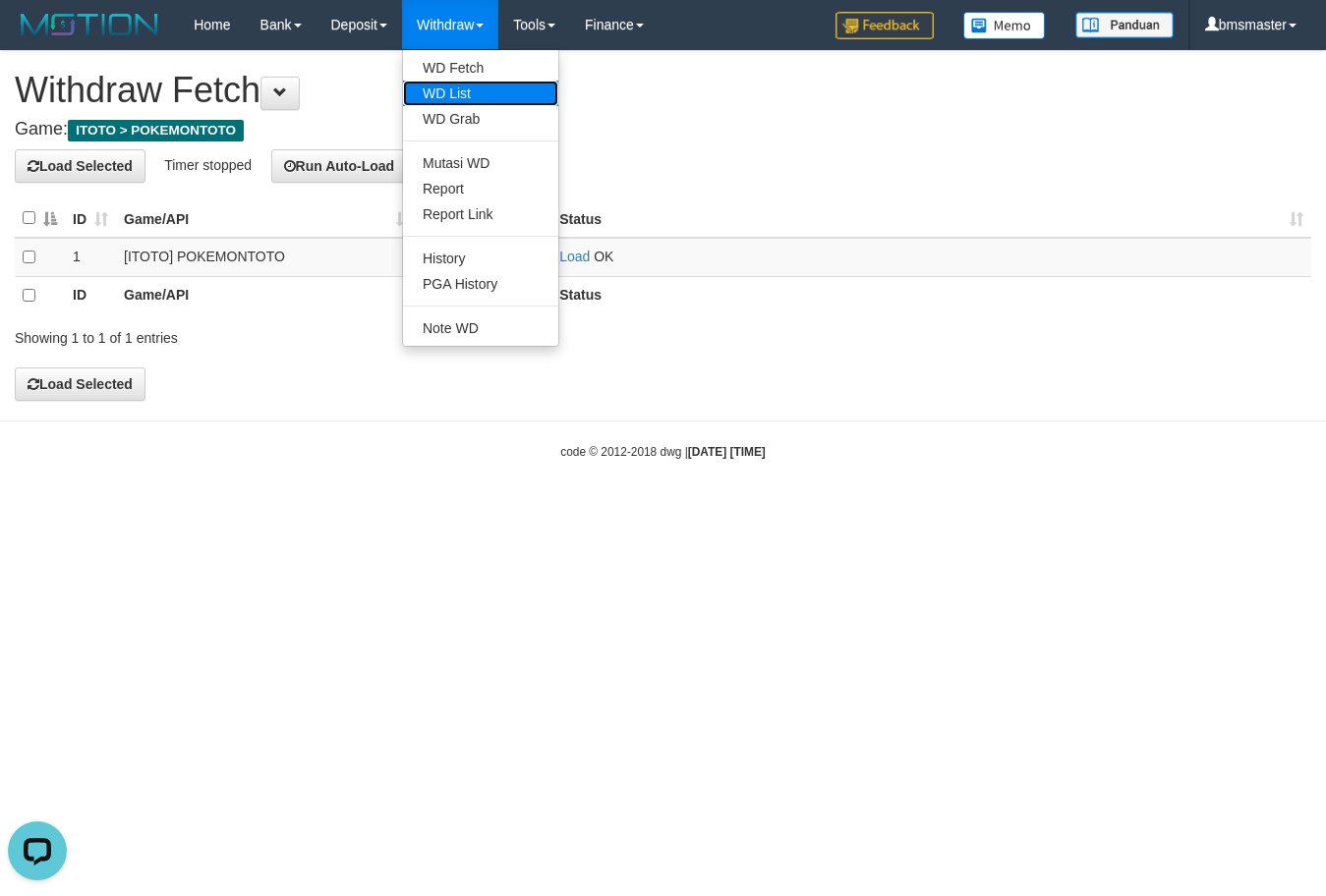 click on "WD List" at bounding box center [481, 93] 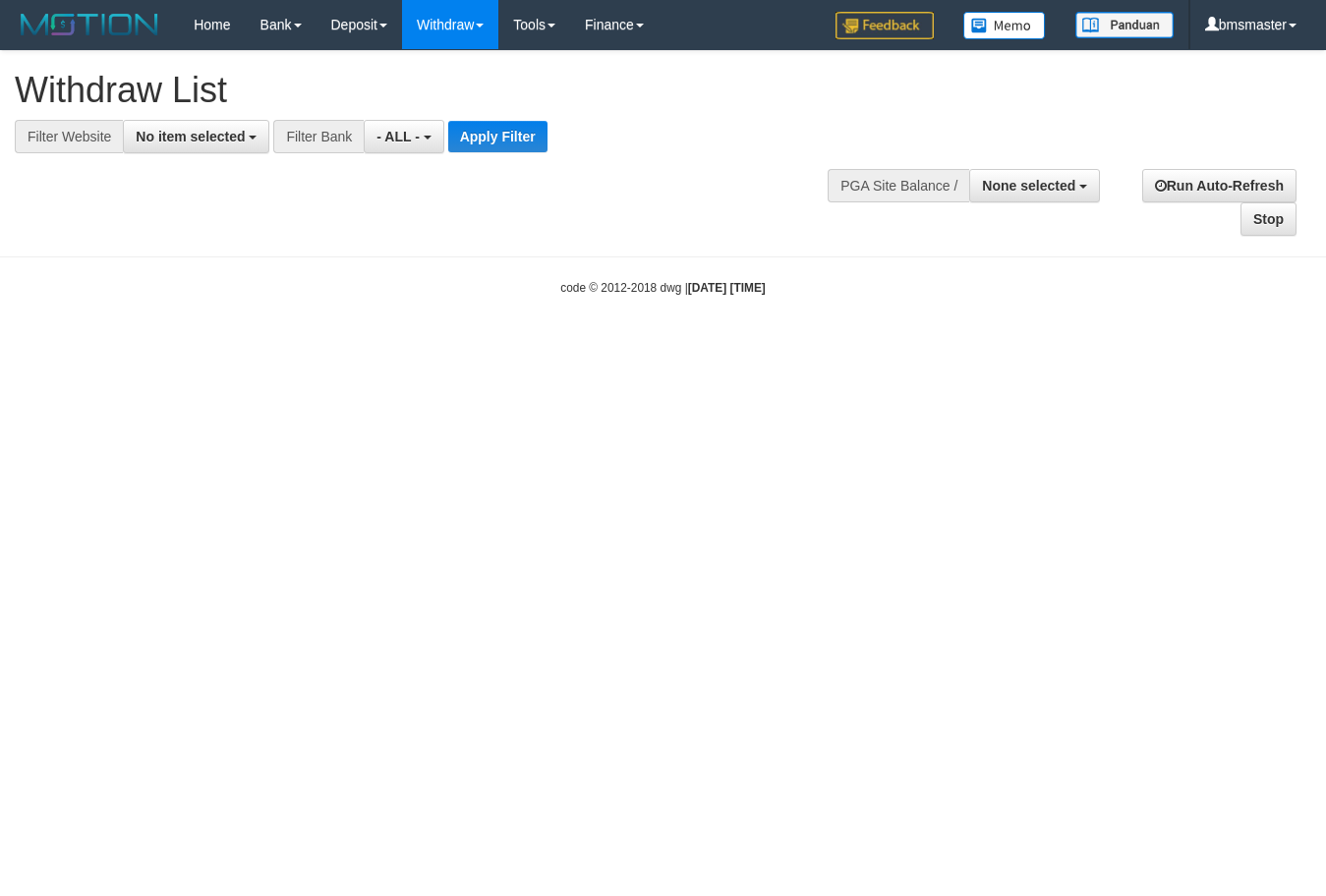 select 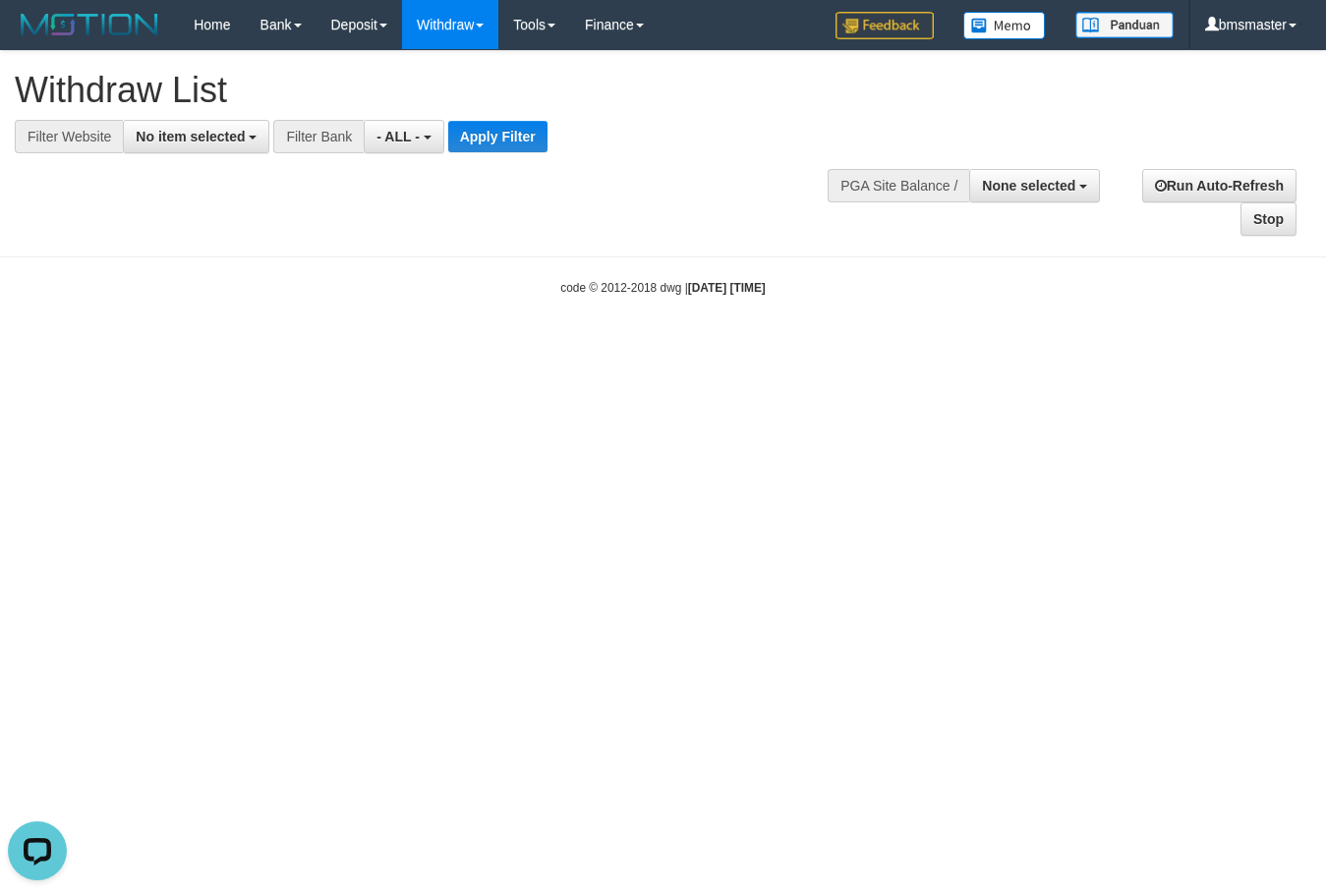 scroll, scrollTop: 0, scrollLeft: 0, axis: both 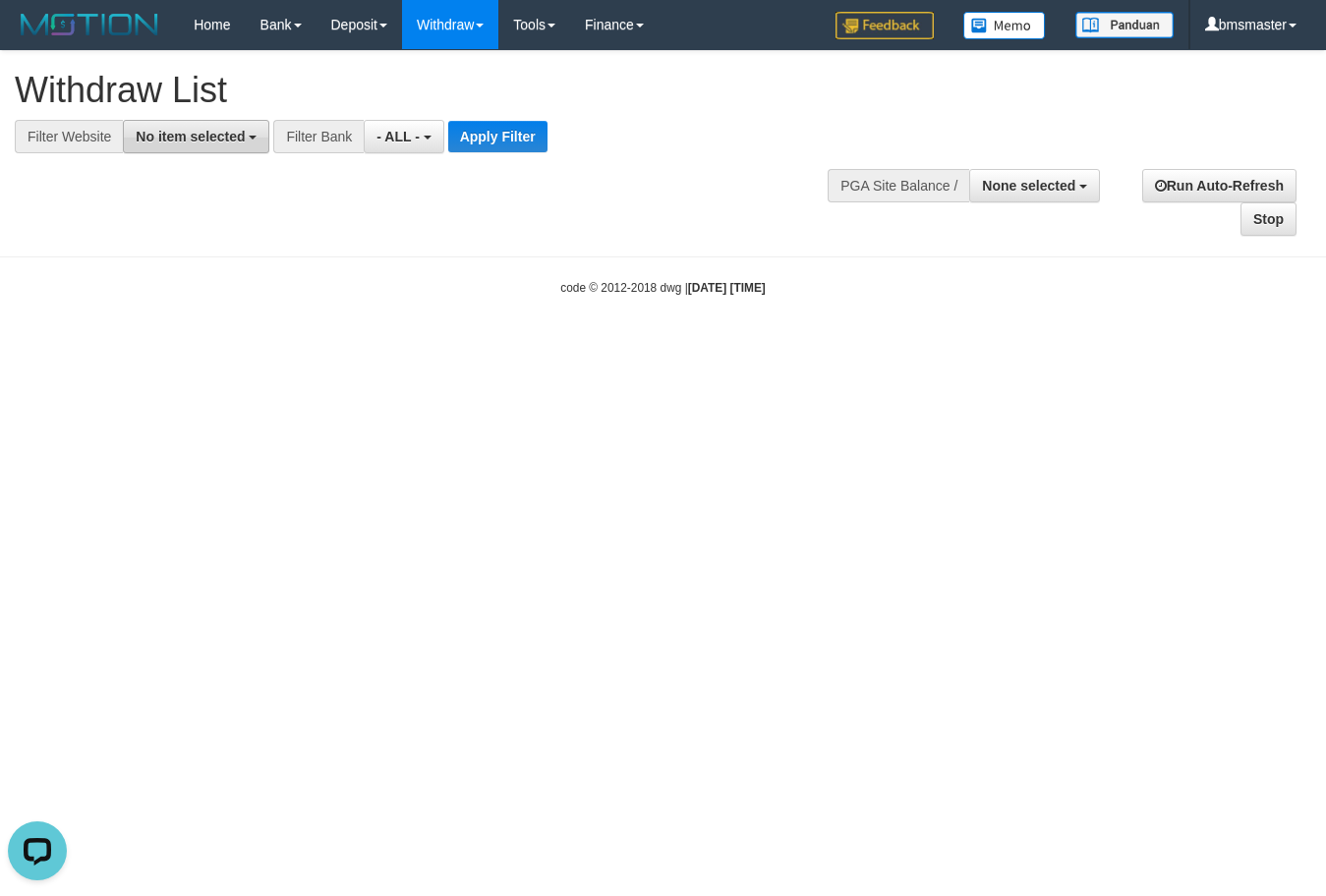 click on "No item selected" at bounding box center [190, 137] 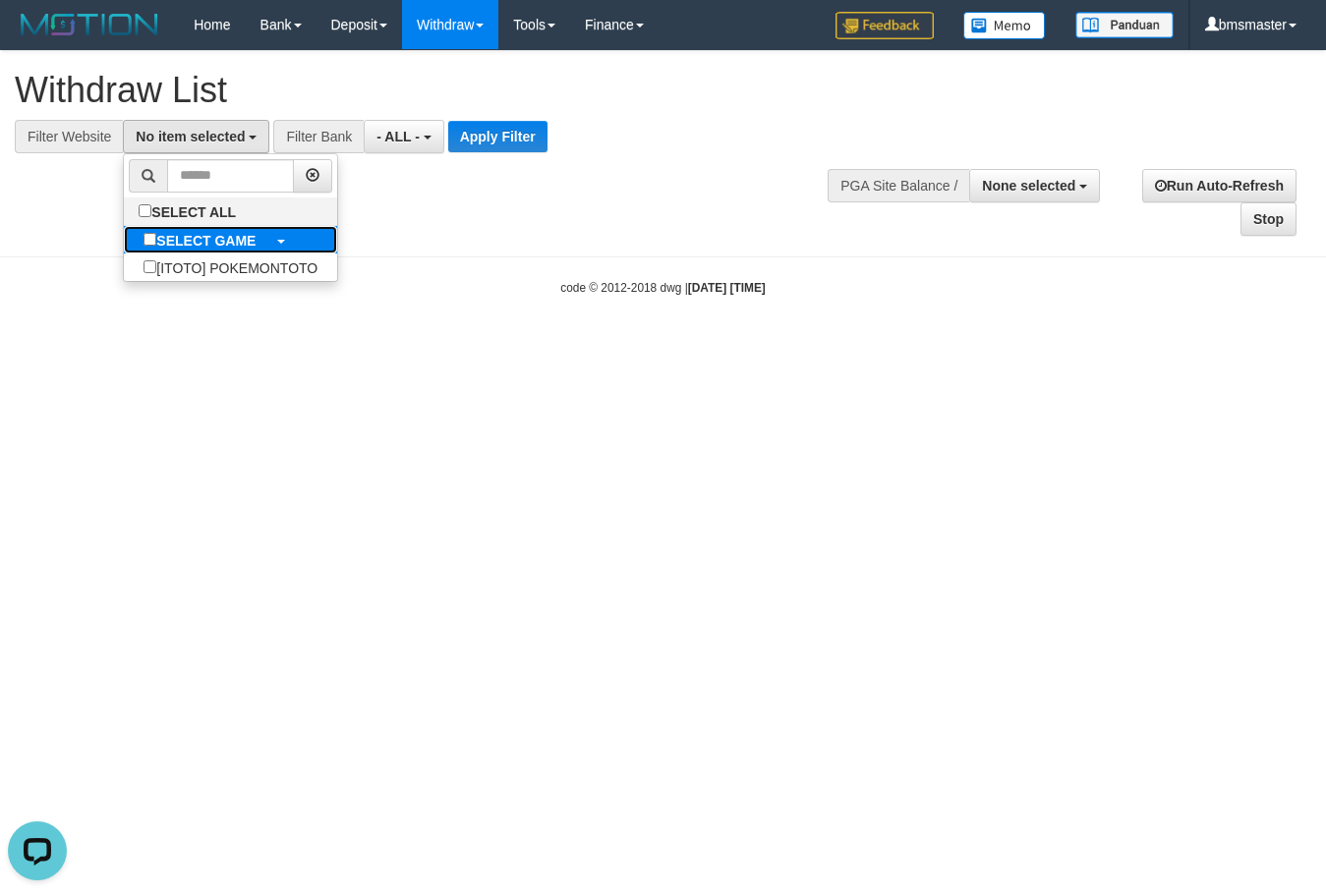 click on "SELECT GAME" at bounding box center [205, 241] 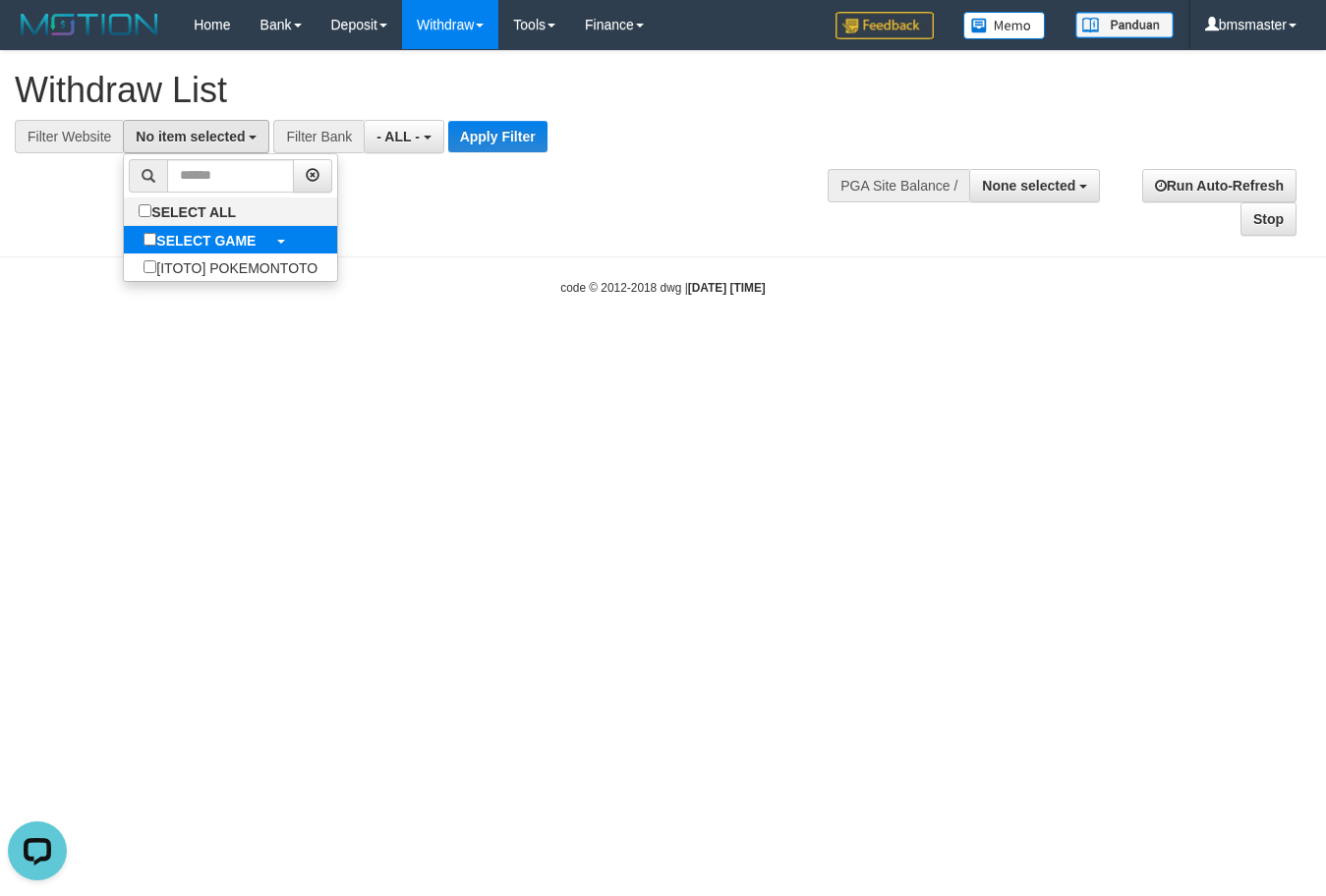 select on "****" 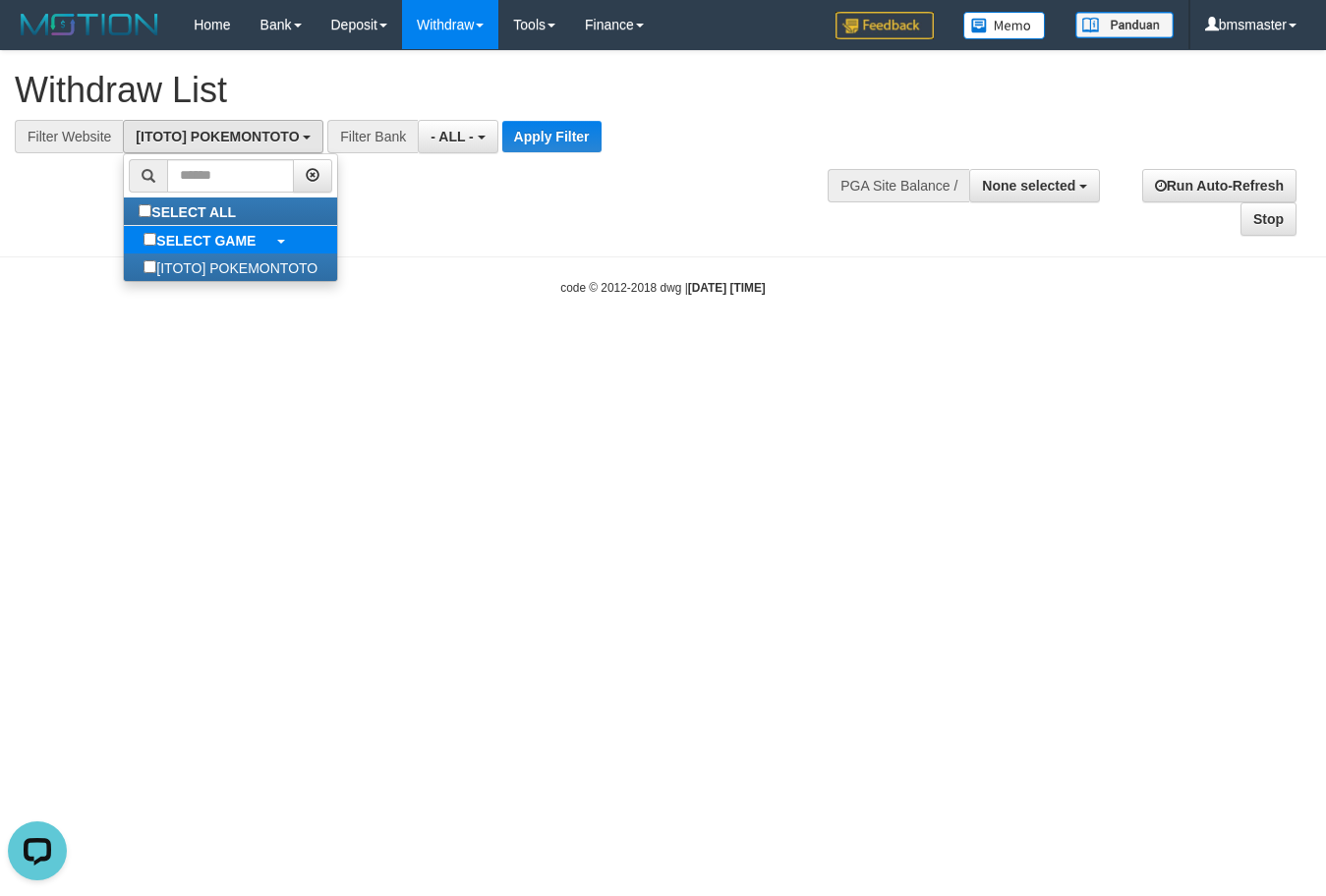 scroll, scrollTop: 18, scrollLeft: 0, axis: vertical 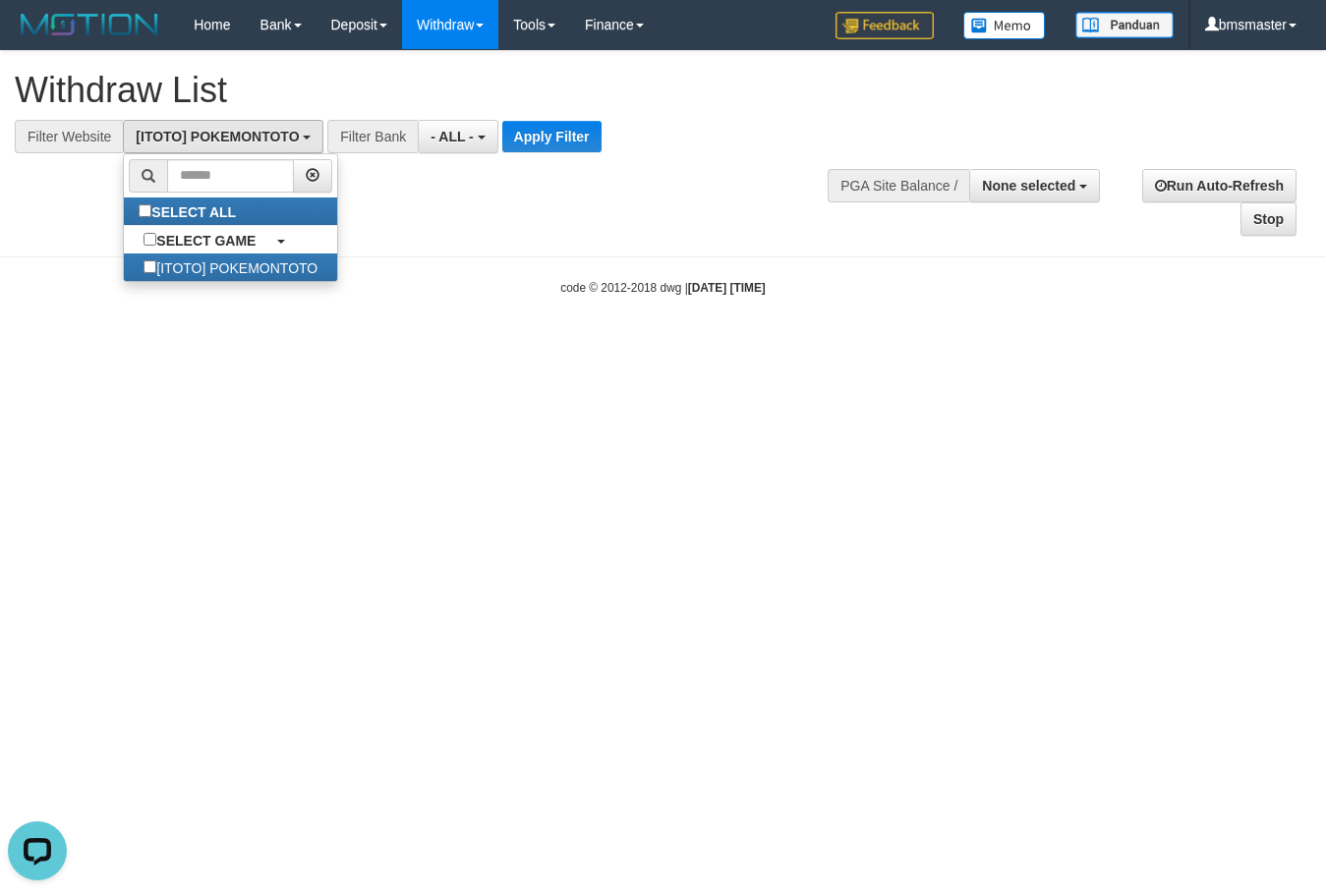 click on "**********" at bounding box center (663, 143) 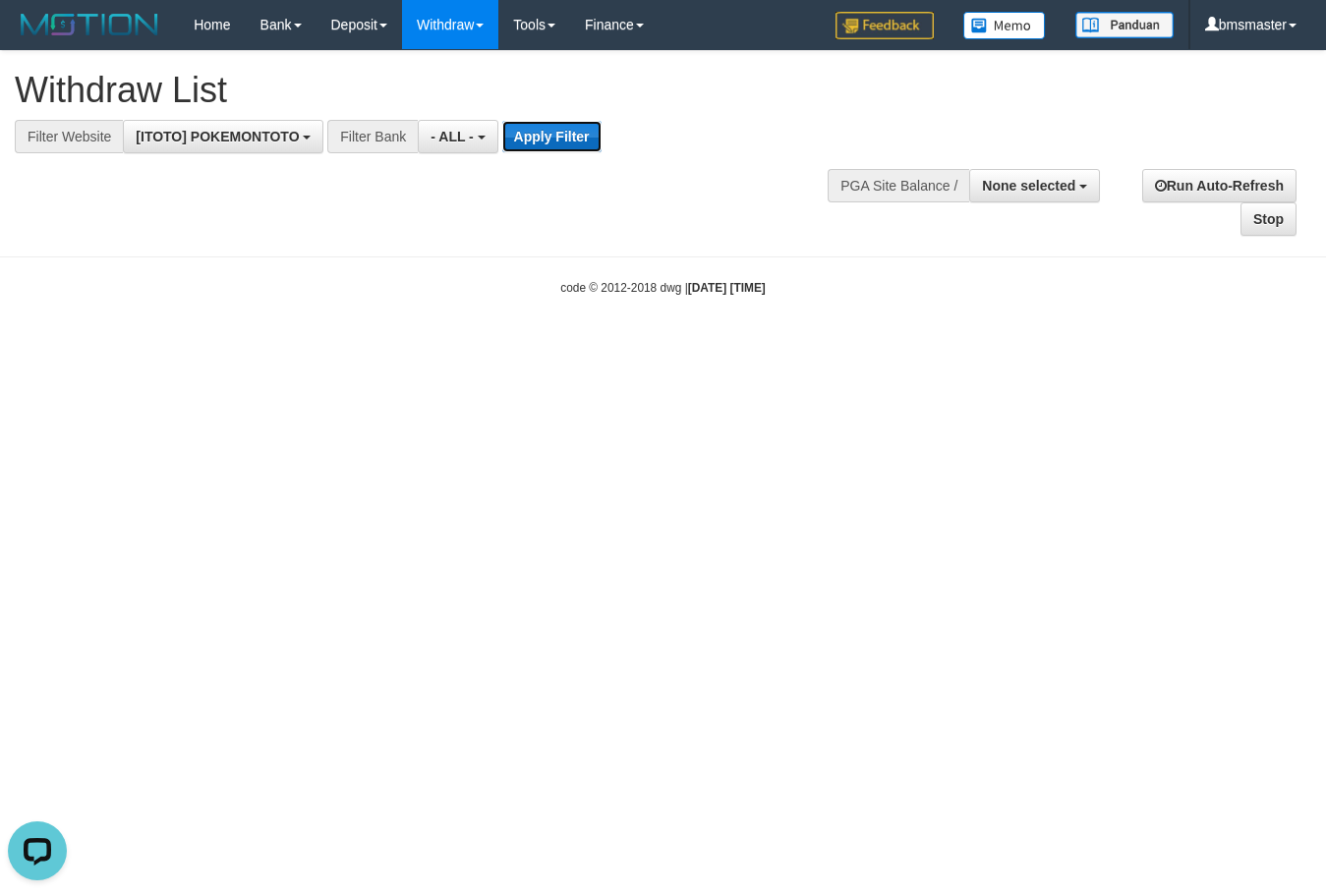 click on "Apply Filter" at bounding box center [551, 137] 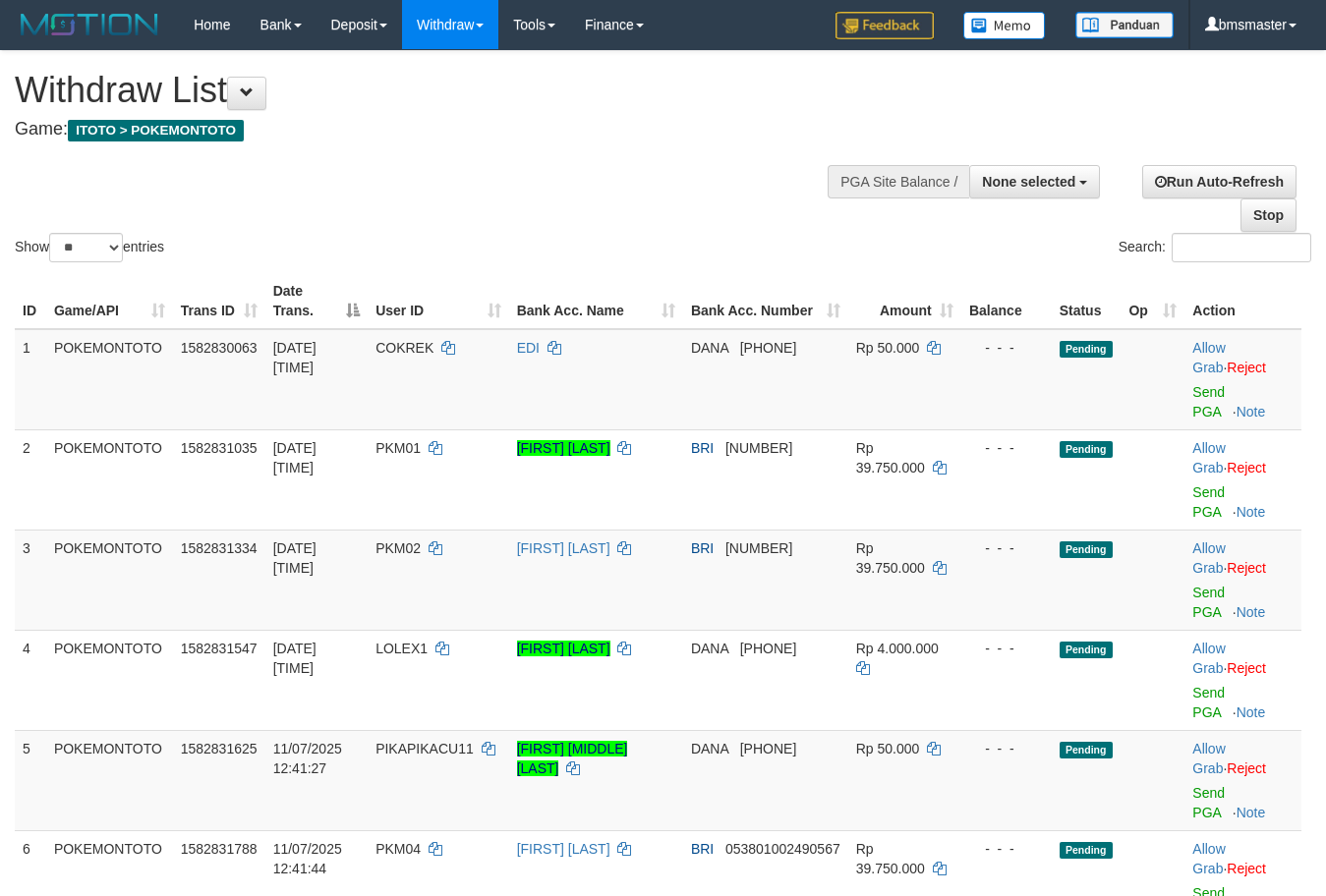 select 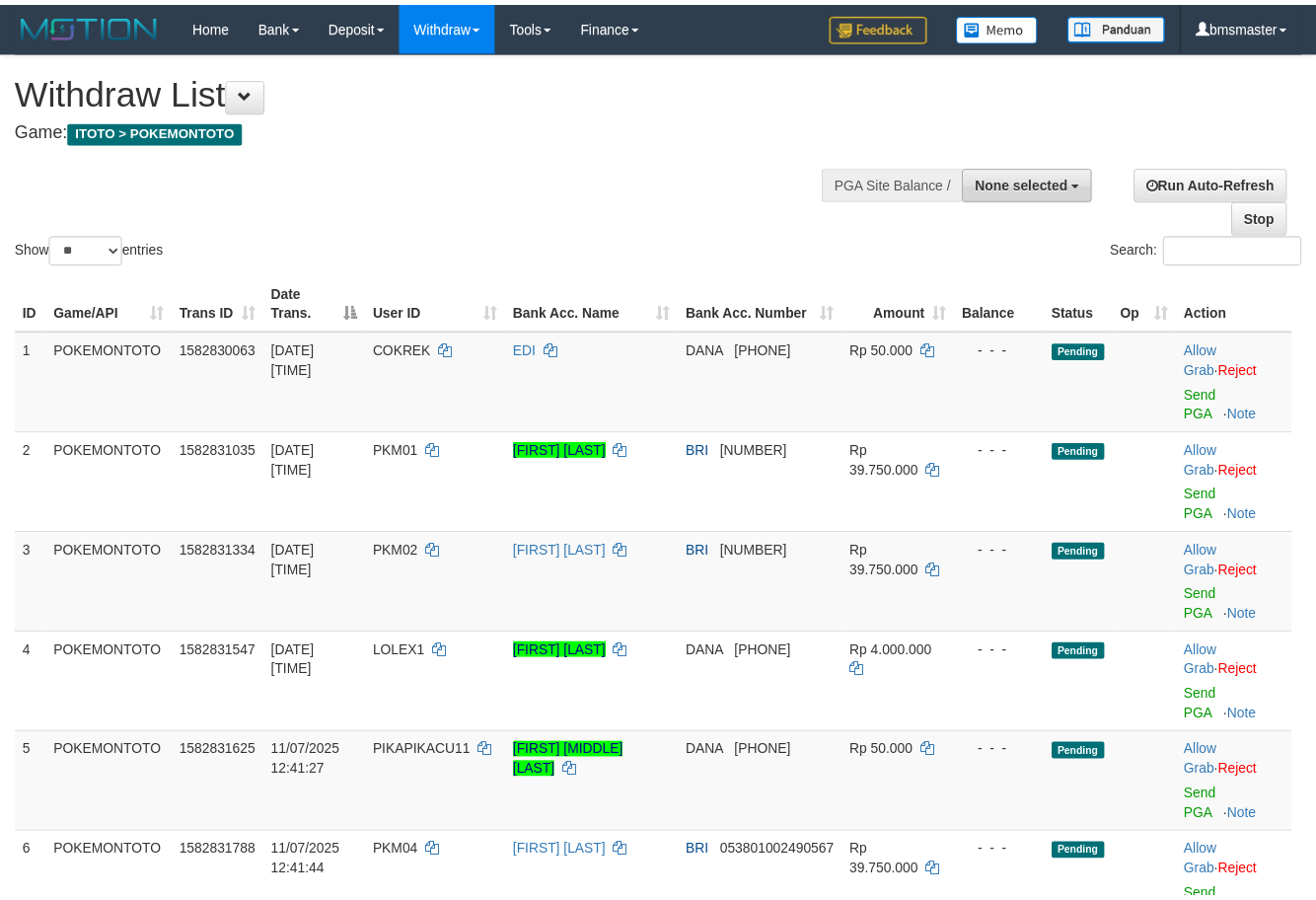 scroll, scrollTop: 0, scrollLeft: 0, axis: both 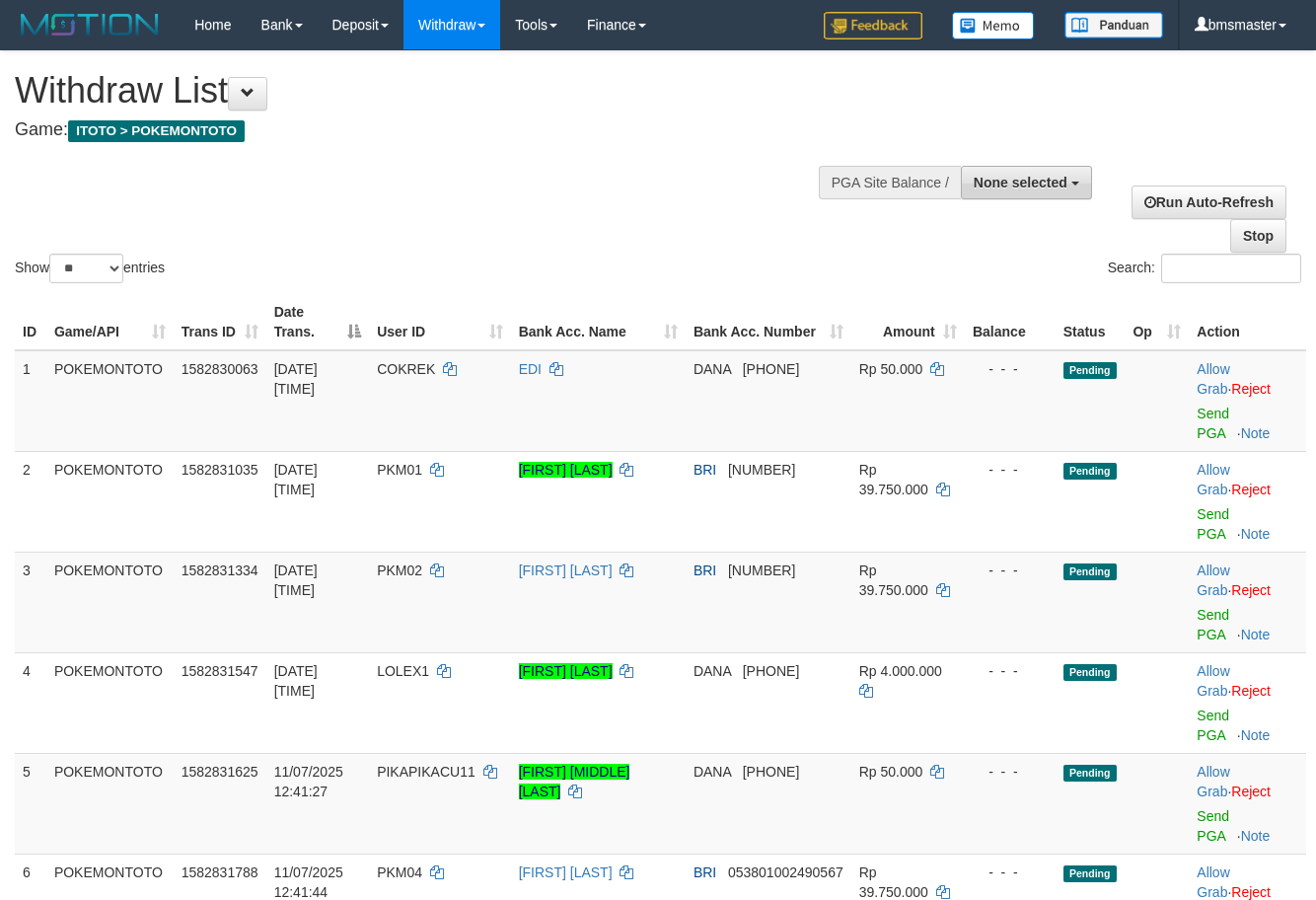 click on "None selected" at bounding box center [1020, 183] 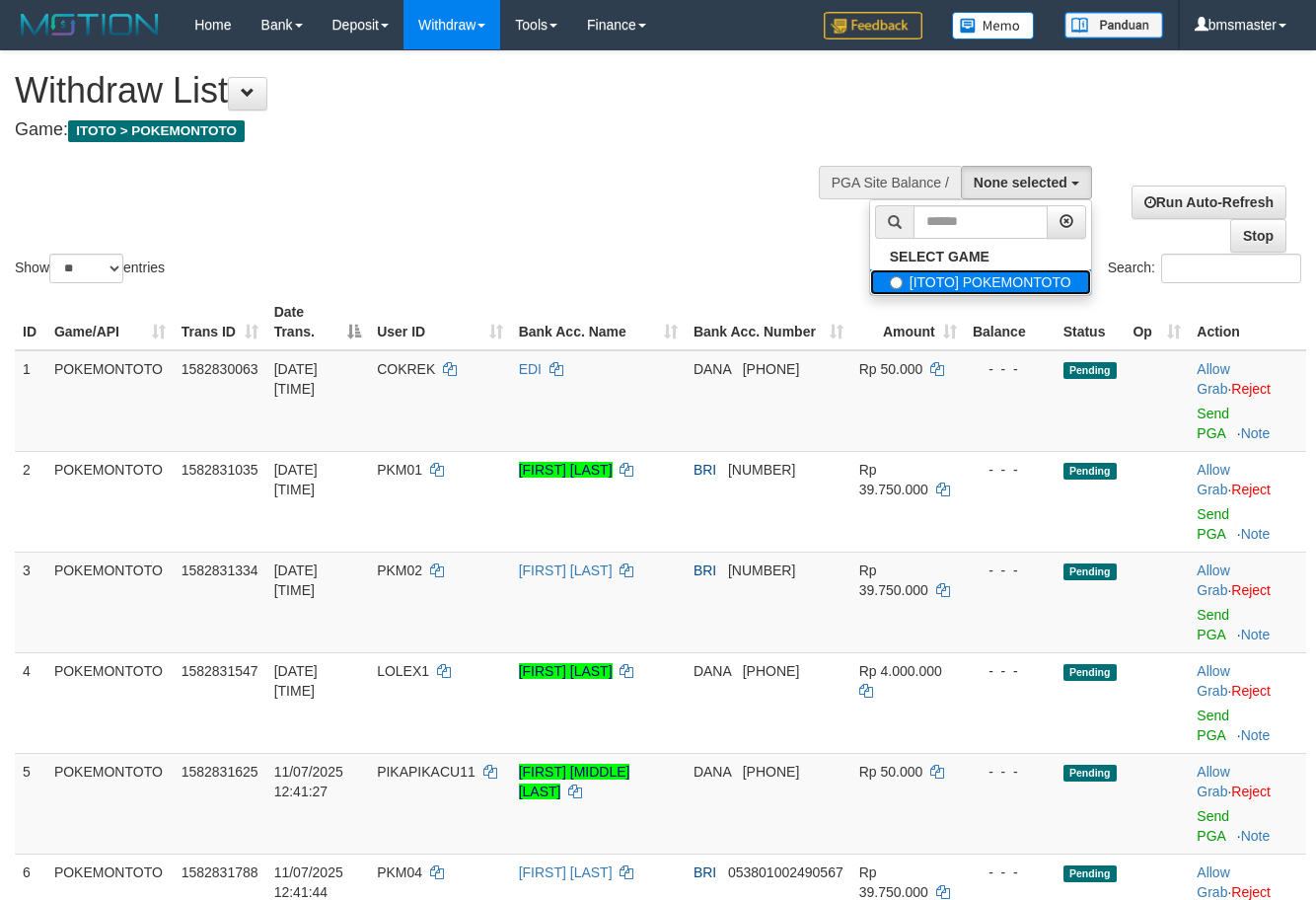 click on "[ITOTO] POKEMONTOTO" at bounding box center [981, 282] 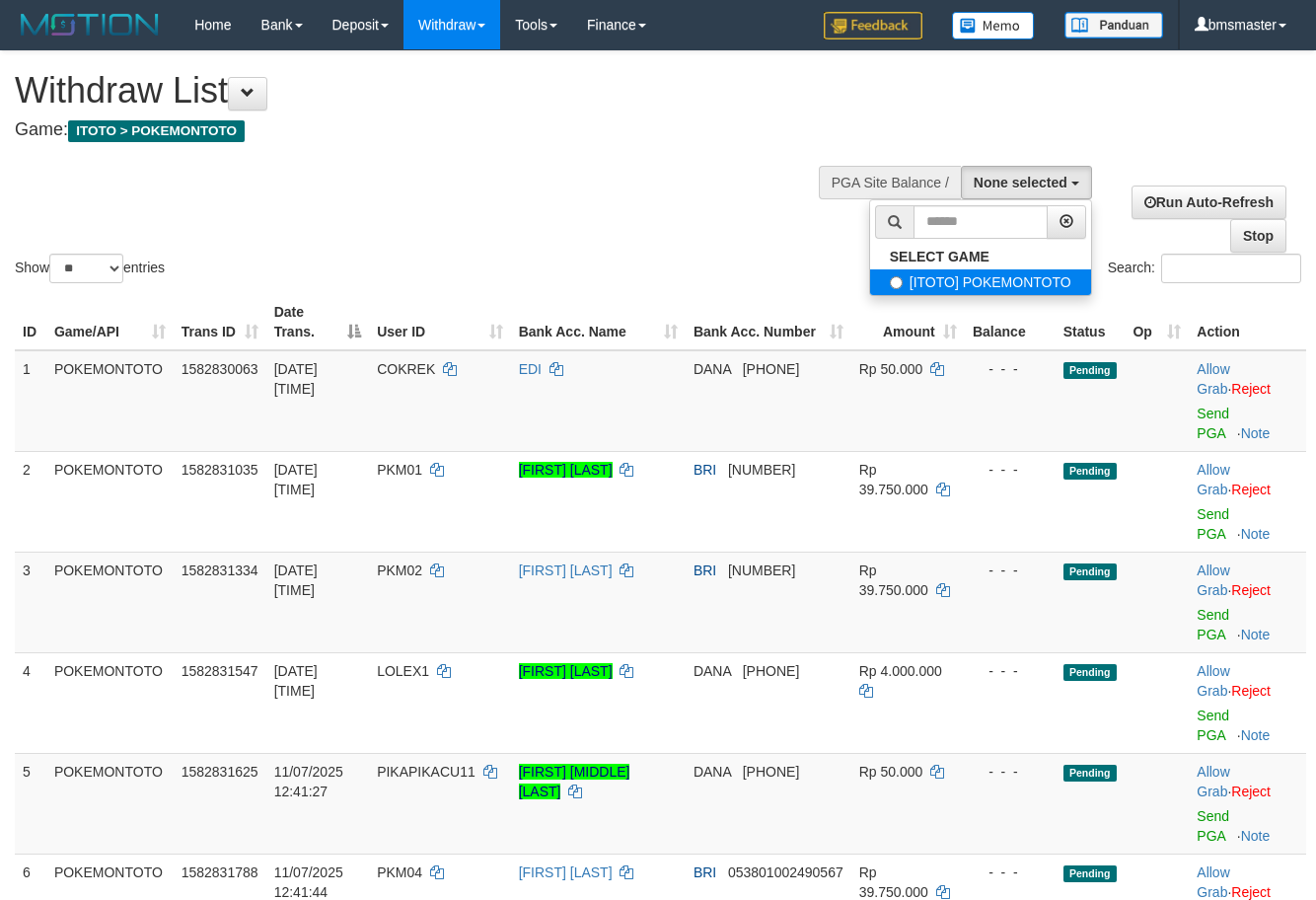 select on "****" 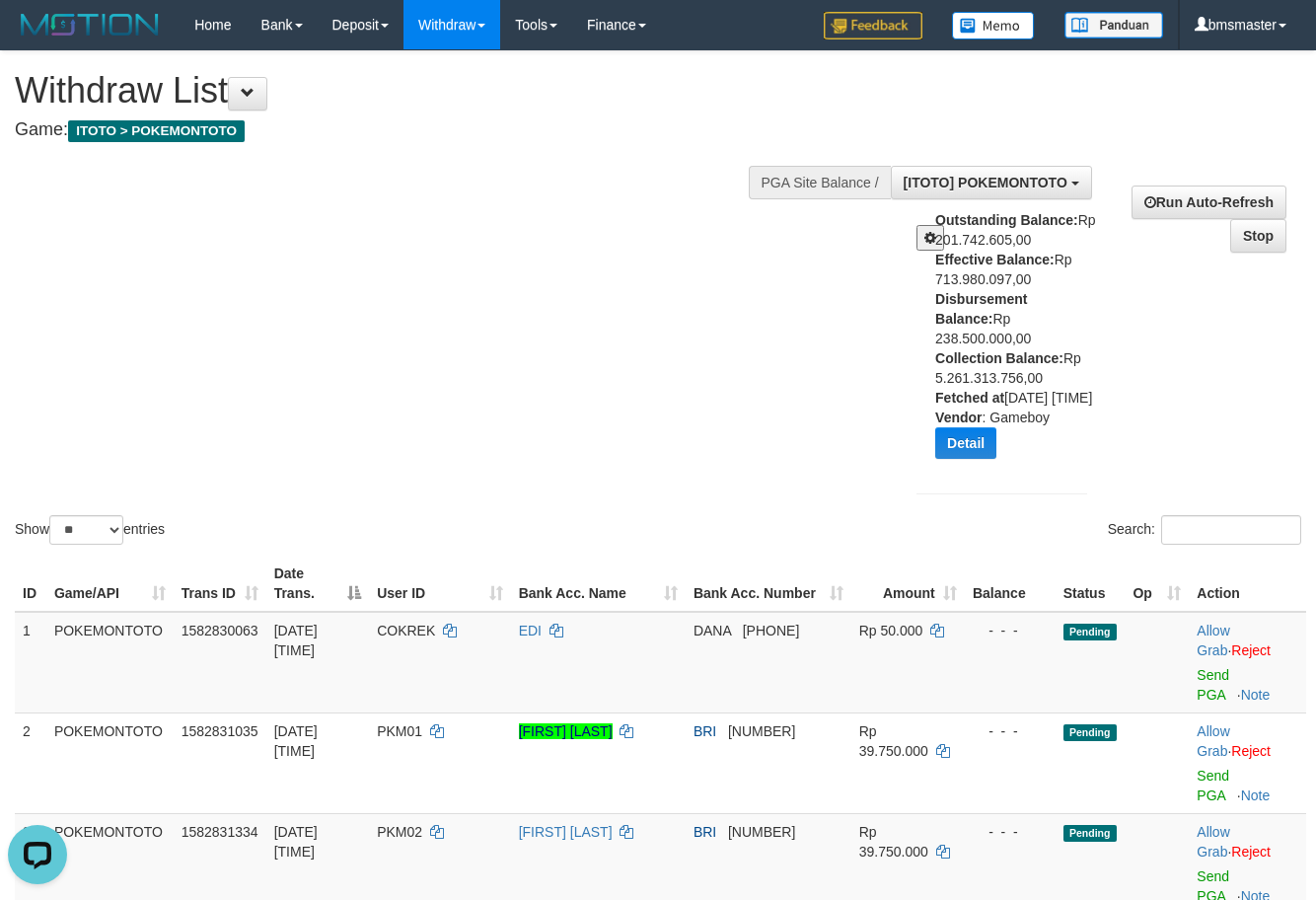 scroll, scrollTop: 0, scrollLeft: 0, axis: both 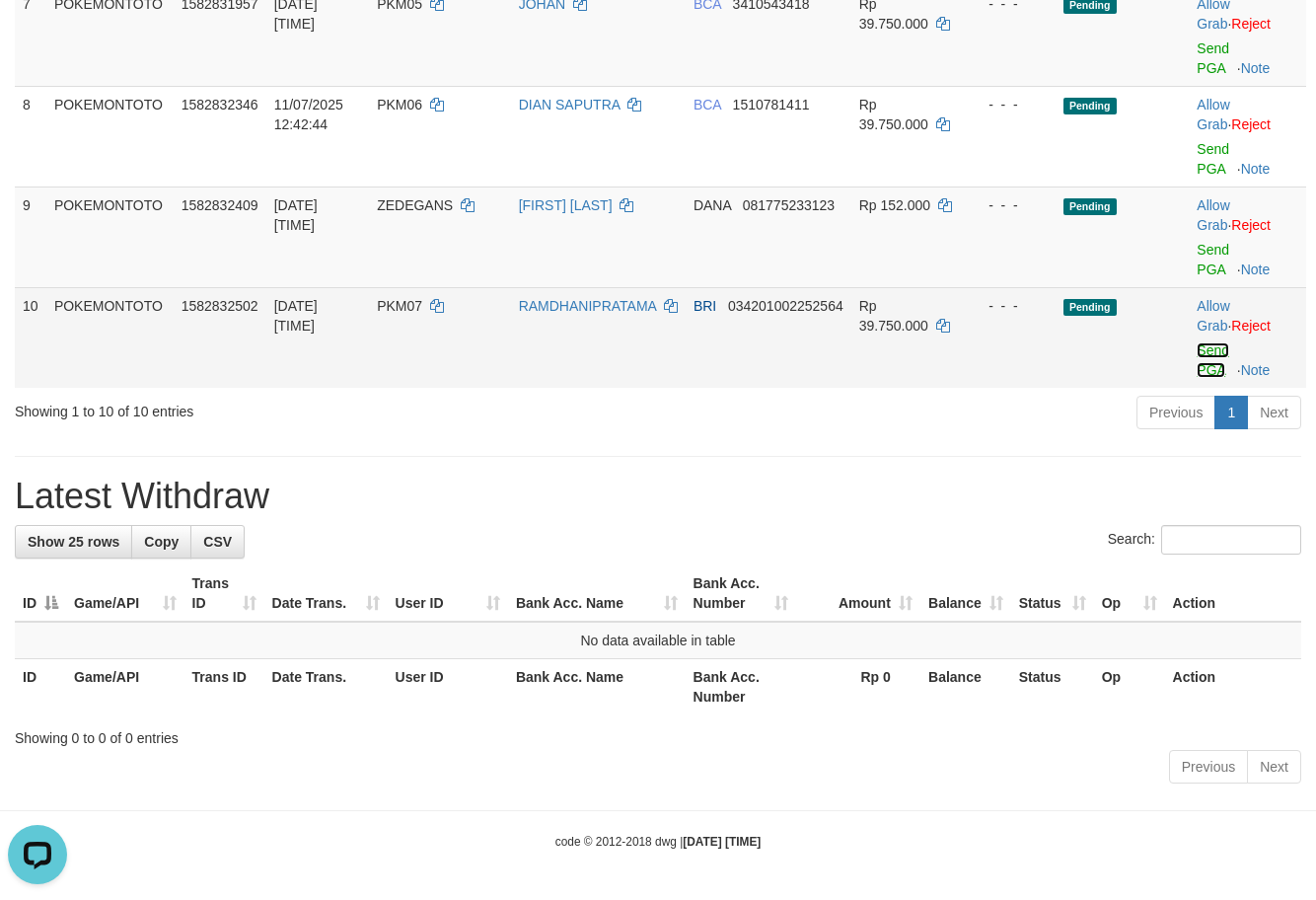 click on "Send PGA" at bounding box center [1212, 360] 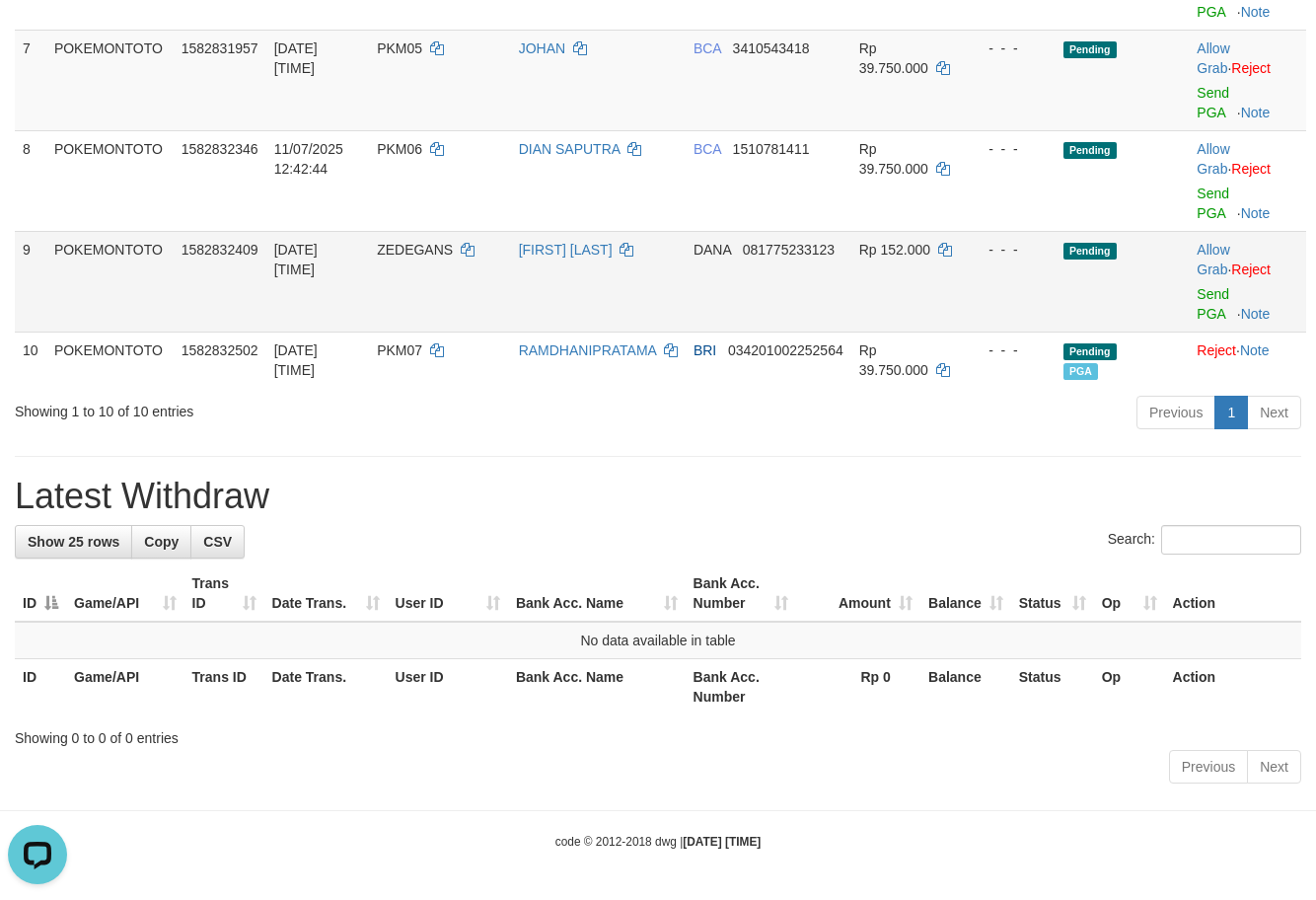 scroll, scrollTop: 1186, scrollLeft: 0, axis: vertical 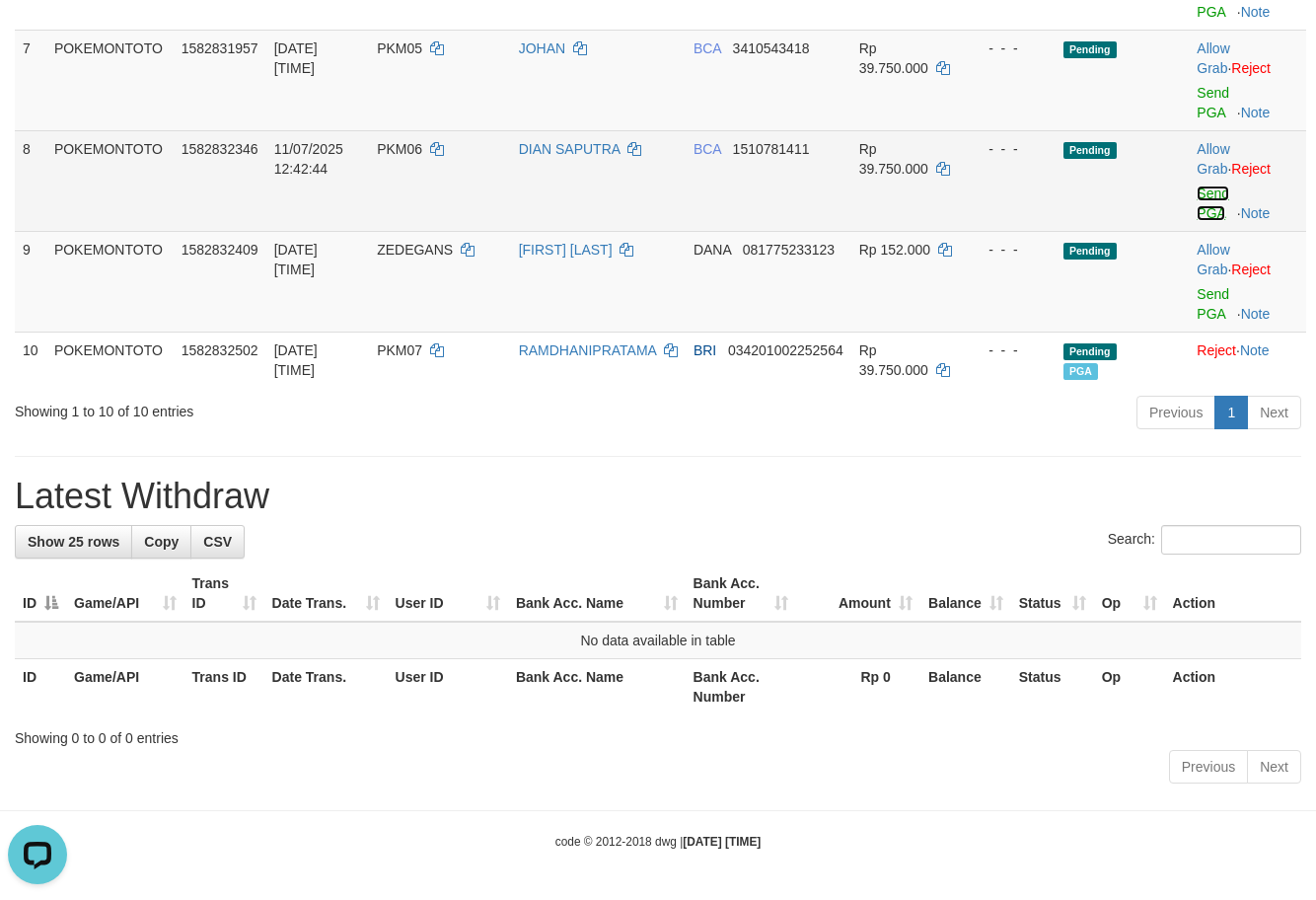 click on "Send PGA" at bounding box center [1212, 203] 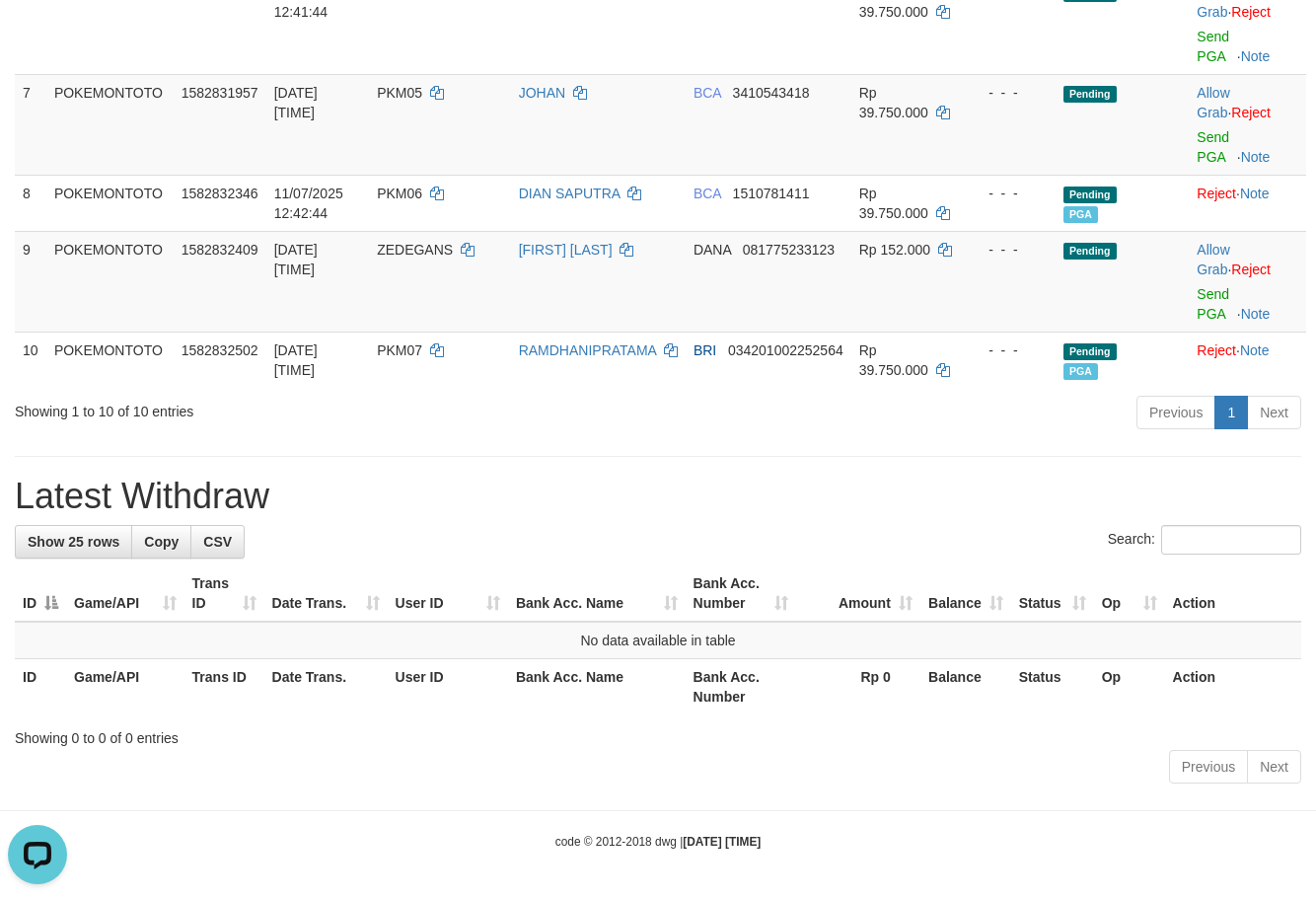 scroll, scrollTop: 912, scrollLeft: 0, axis: vertical 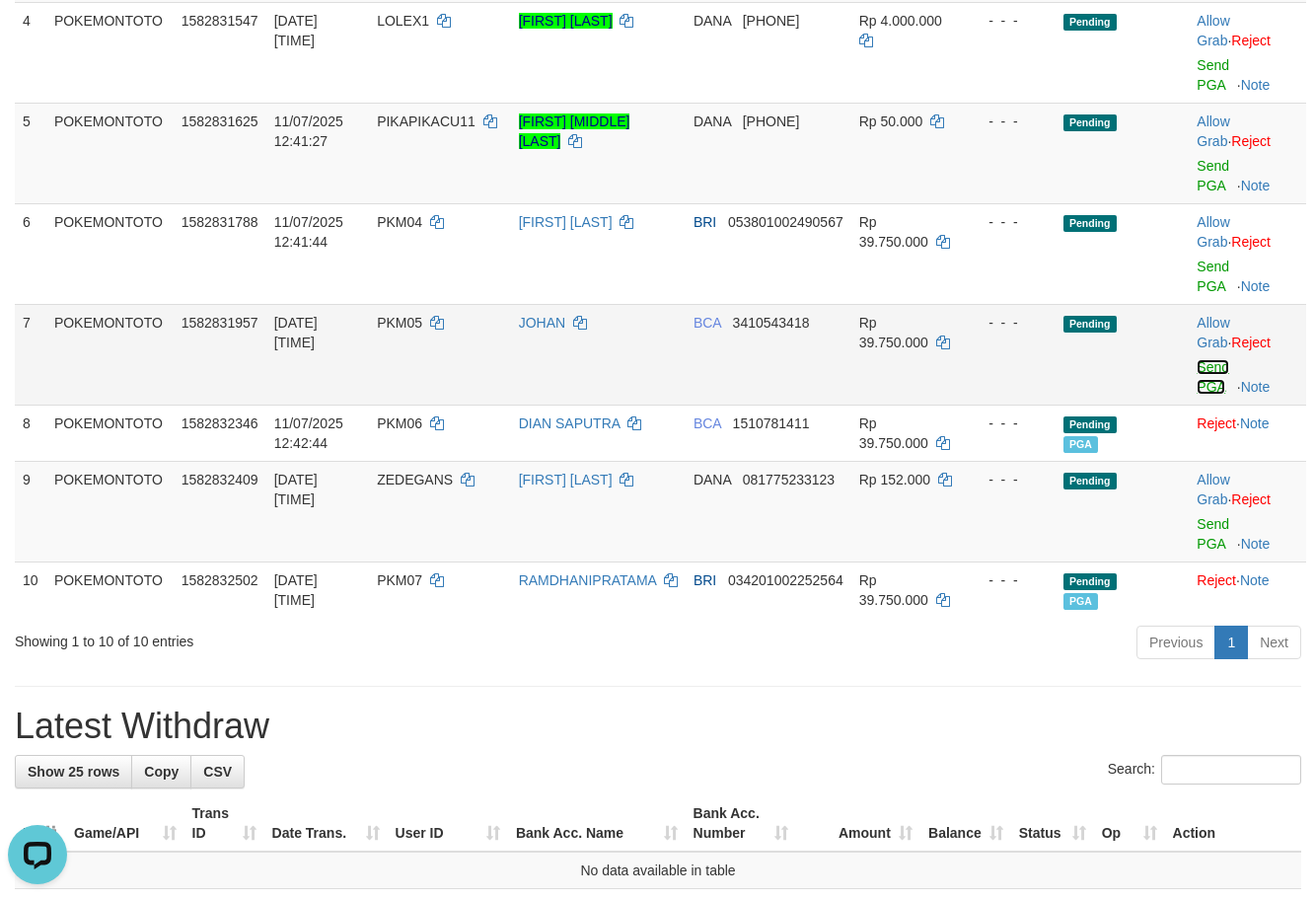 click on "Send PGA" at bounding box center (1212, 377) 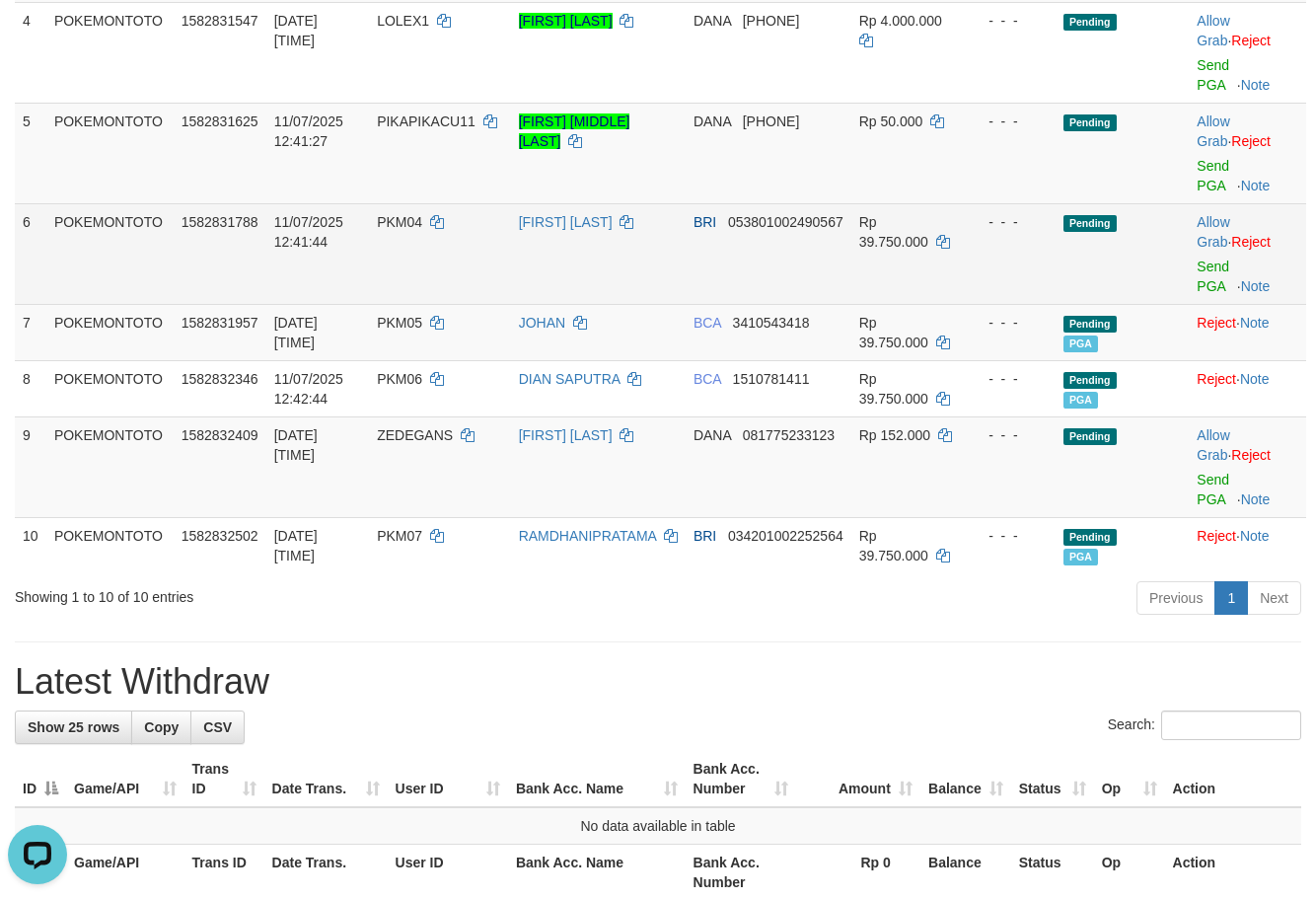 click on "Allow Grab   ·    Reject Send PGA     ·    Note" at bounding box center [1247, 254] 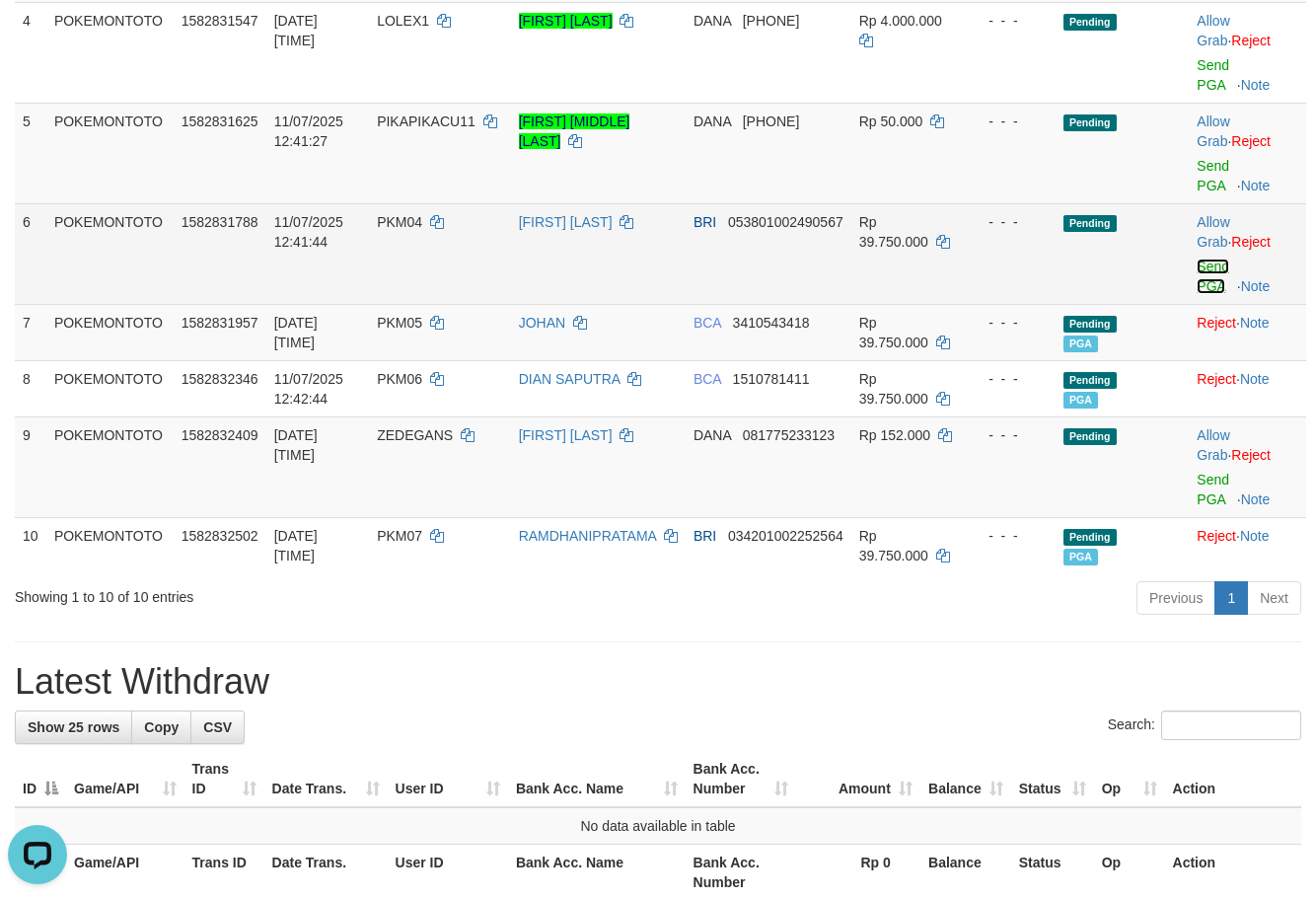click on "Send PGA" at bounding box center [1212, 276] 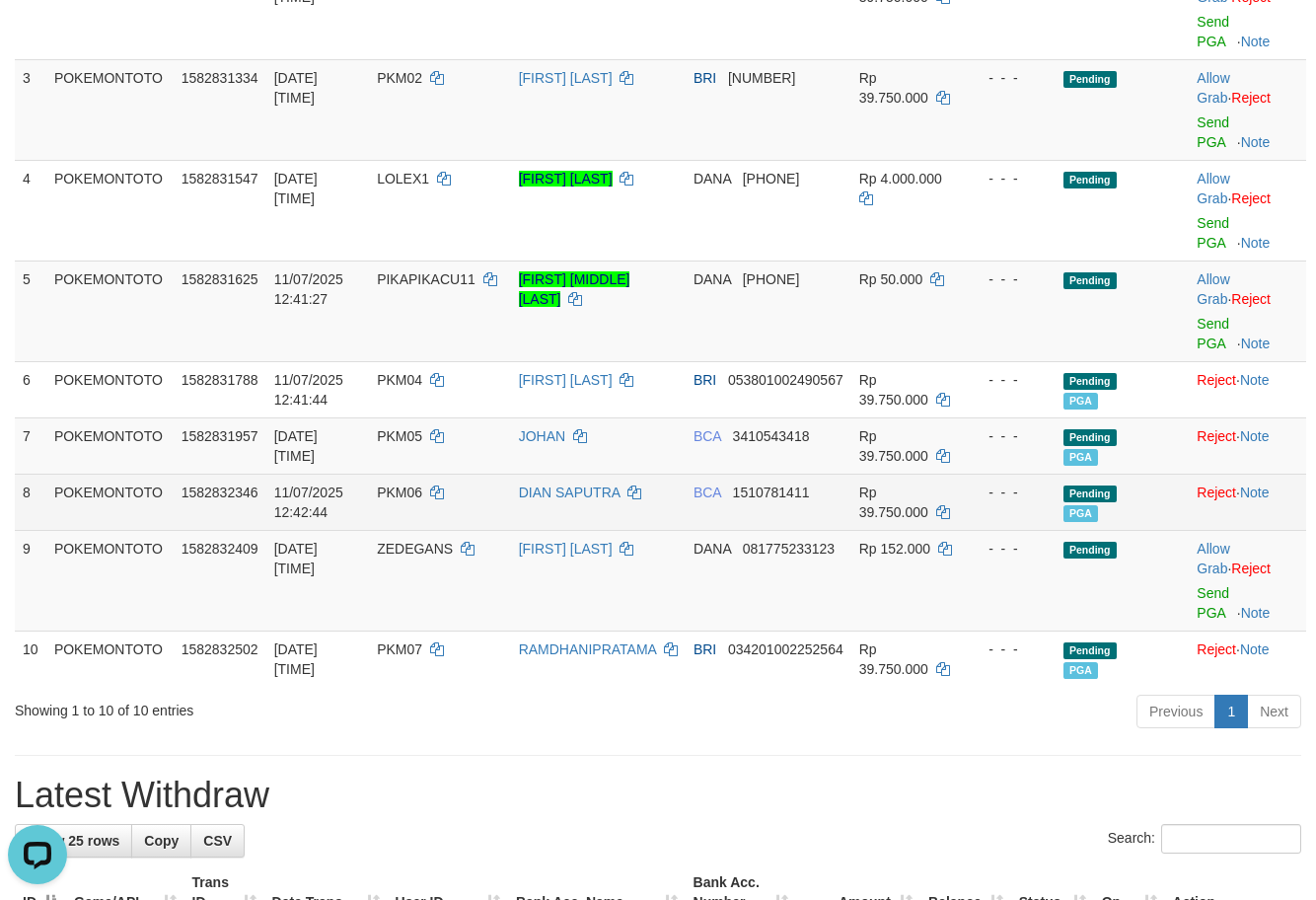 scroll, scrollTop: 681, scrollLeft: 0, axis: vertical 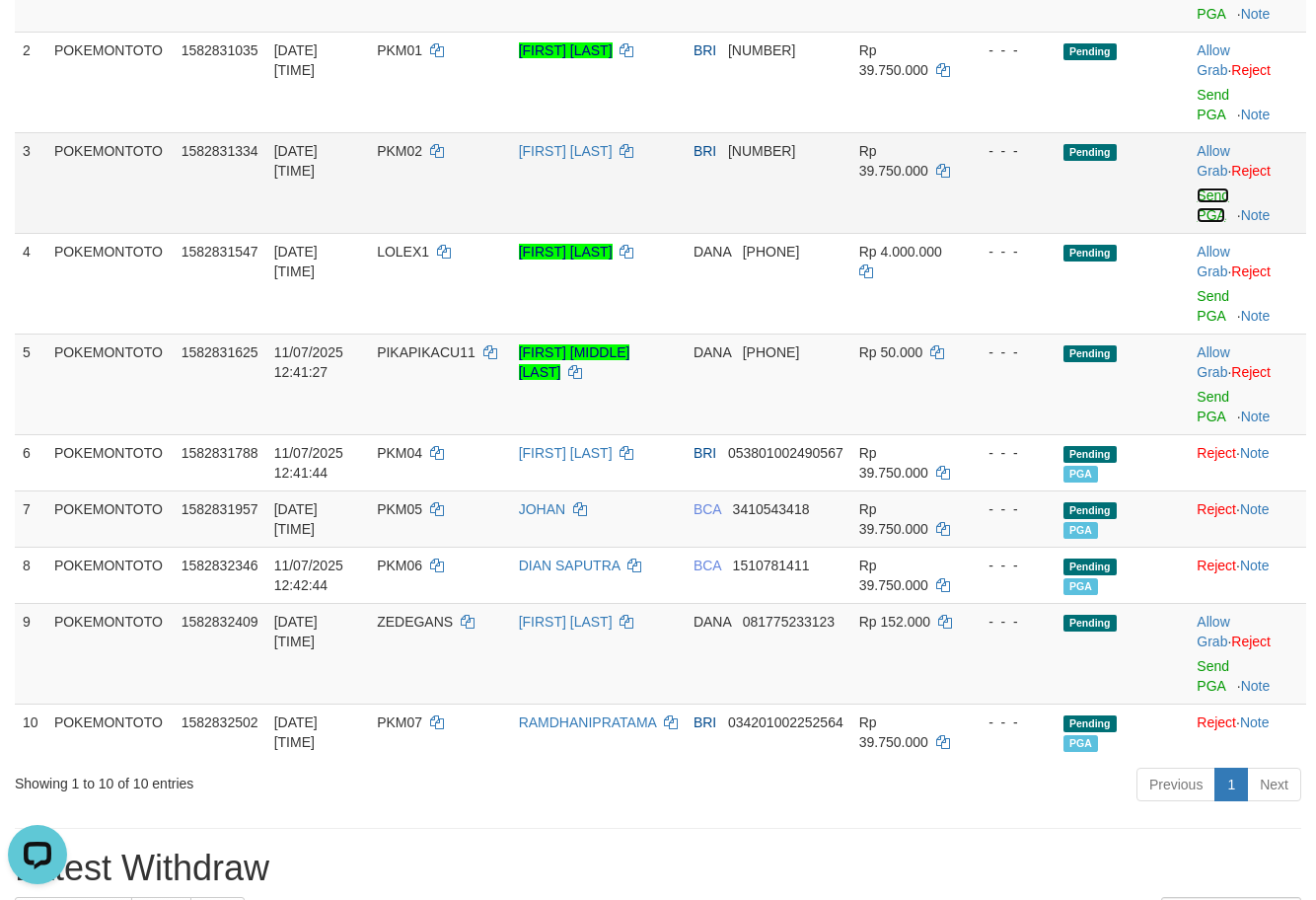 click on "Send PGA" at bounding box center (1212, 205) 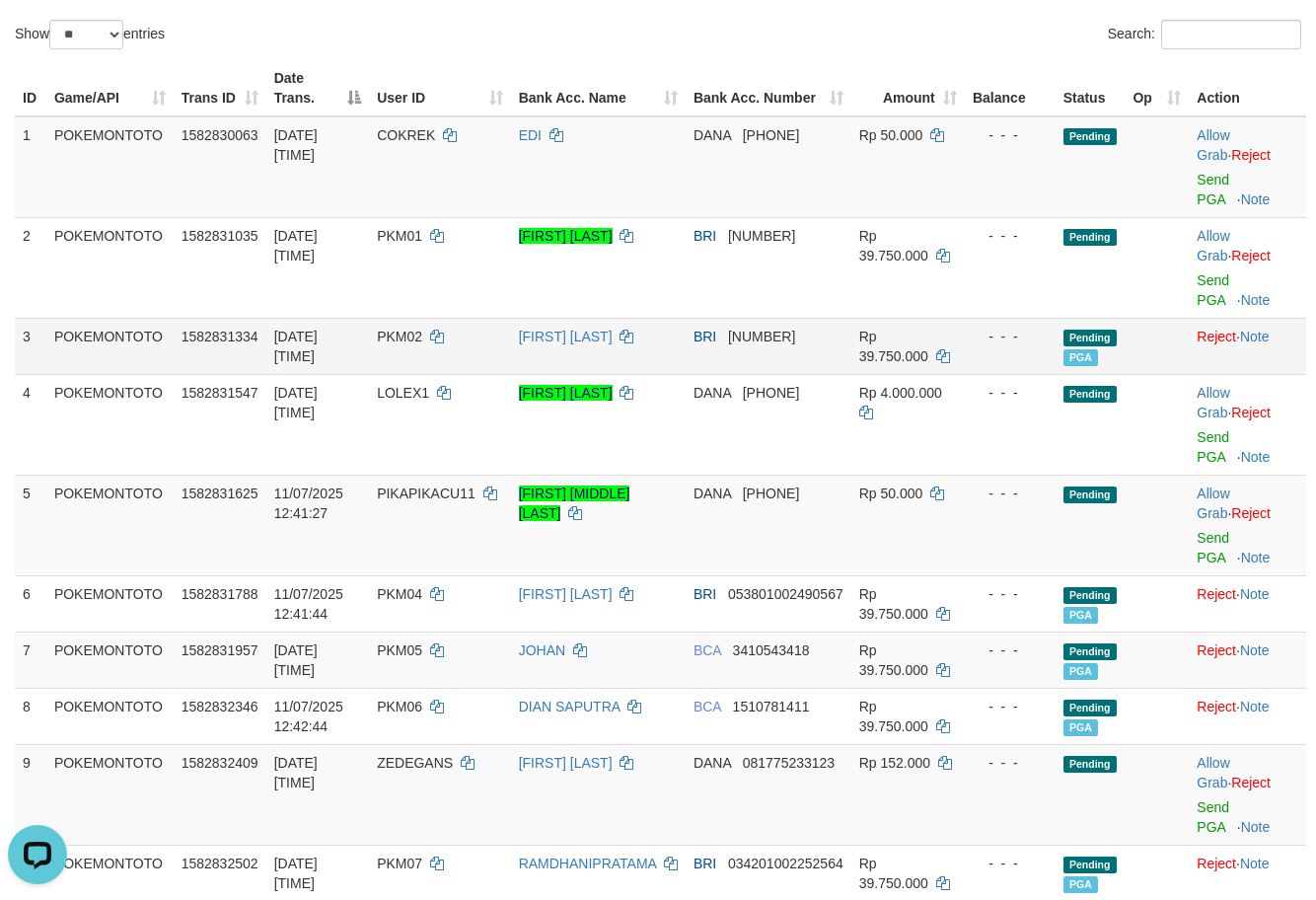 scroll, scrollTop: 451, scrollLeft: 0, axis: vertical 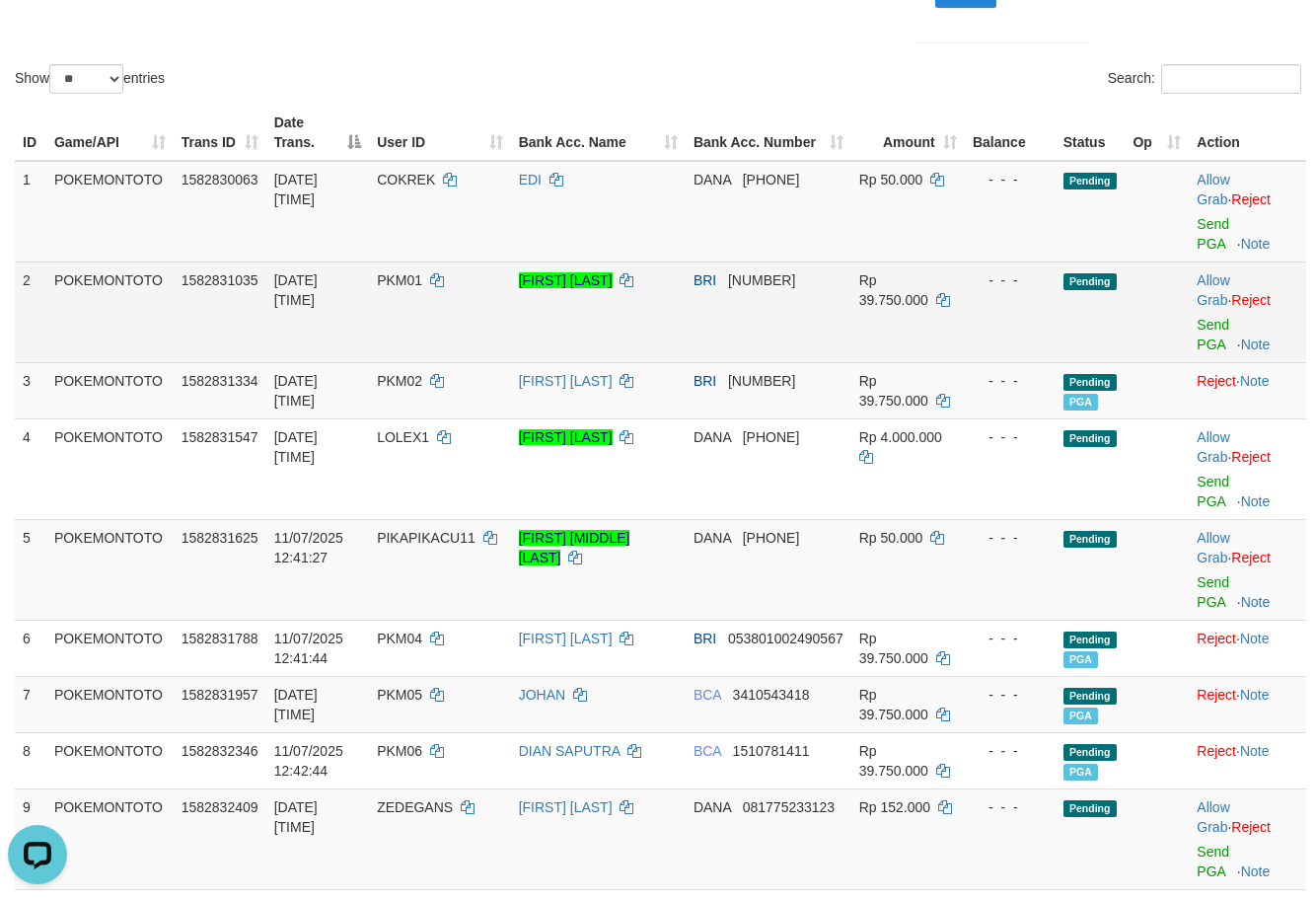click on "Allow Grab   ·    Reject Send PGA     ·    Note" at bounding box center [1247, 312] 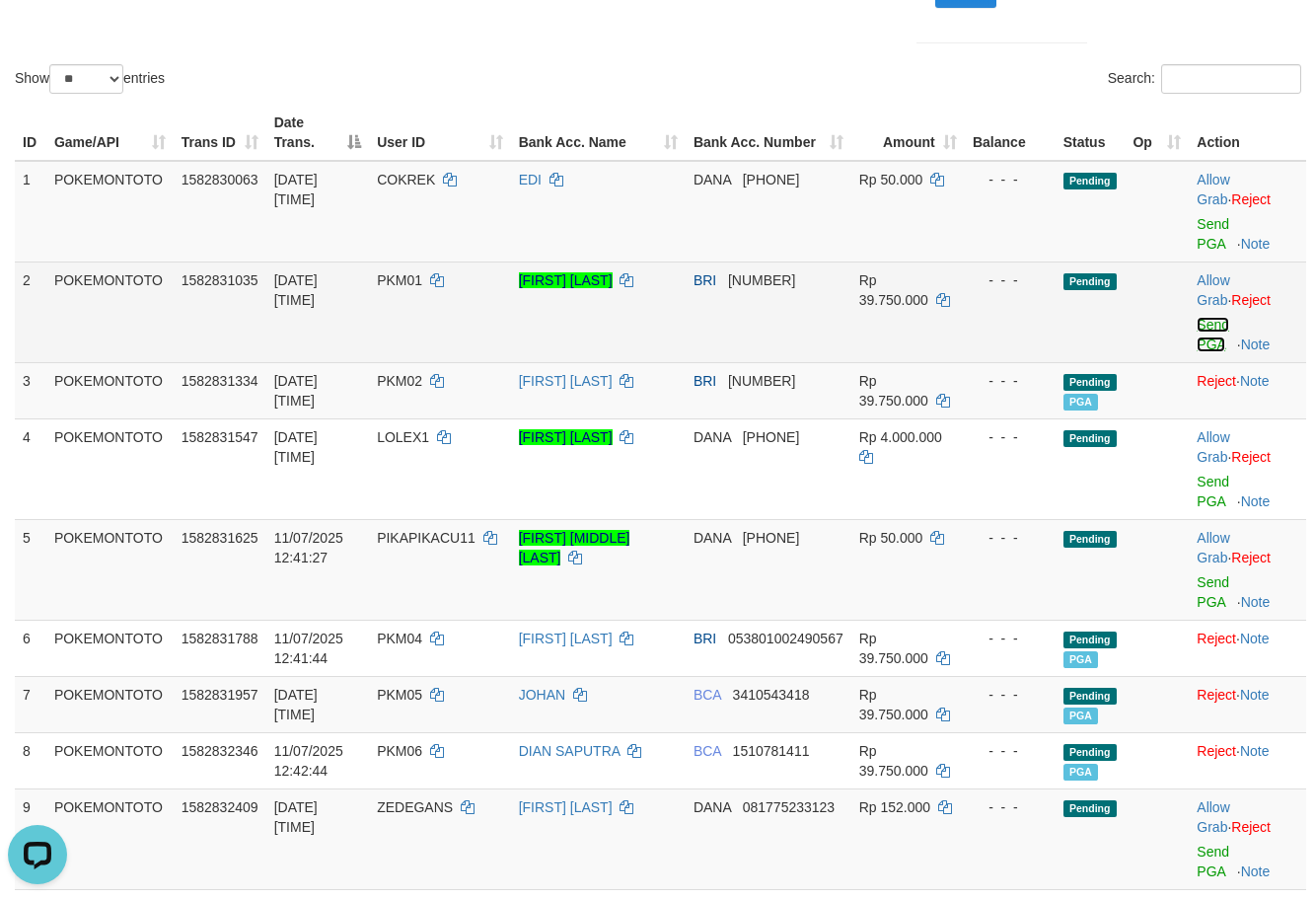 click on "Send PGA" at bounding box center [1212, 335] 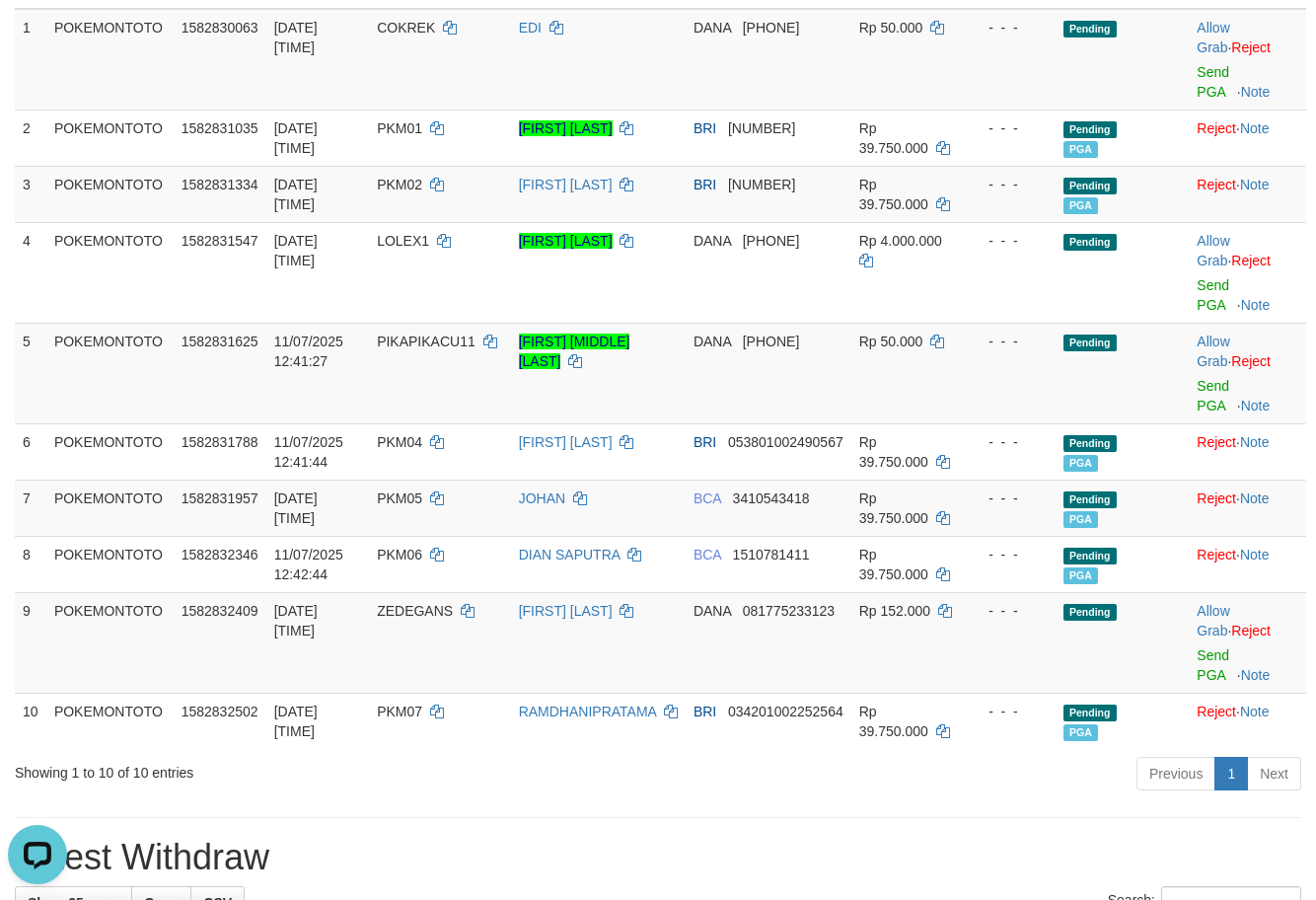scroll, scrollTop: 681, scrollLeft: 0, axis: vertical 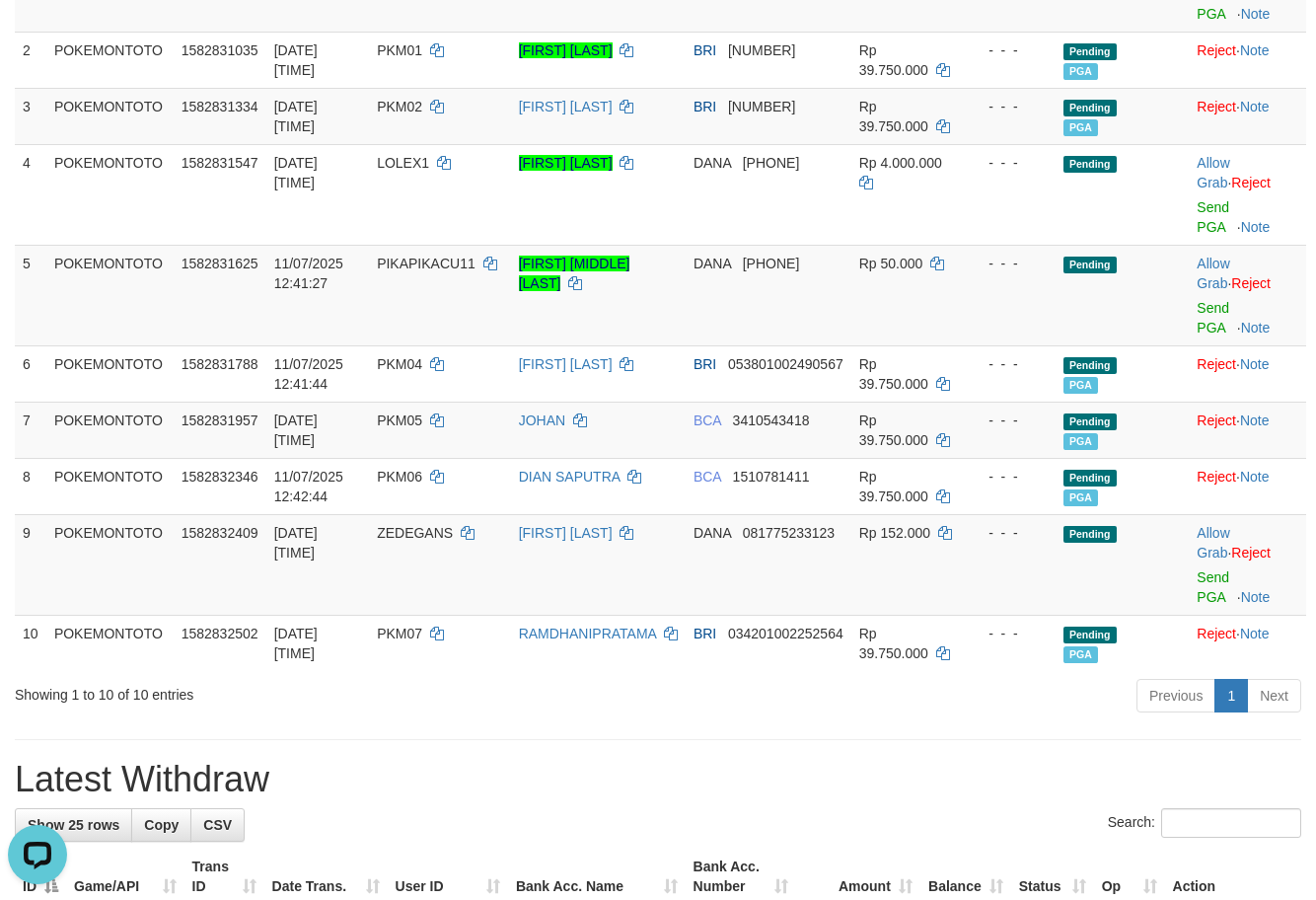 drag, startPoint x: 645, startPoint y: 710, endPoint x: 650, endPoint y: 696, distance: 14.866069 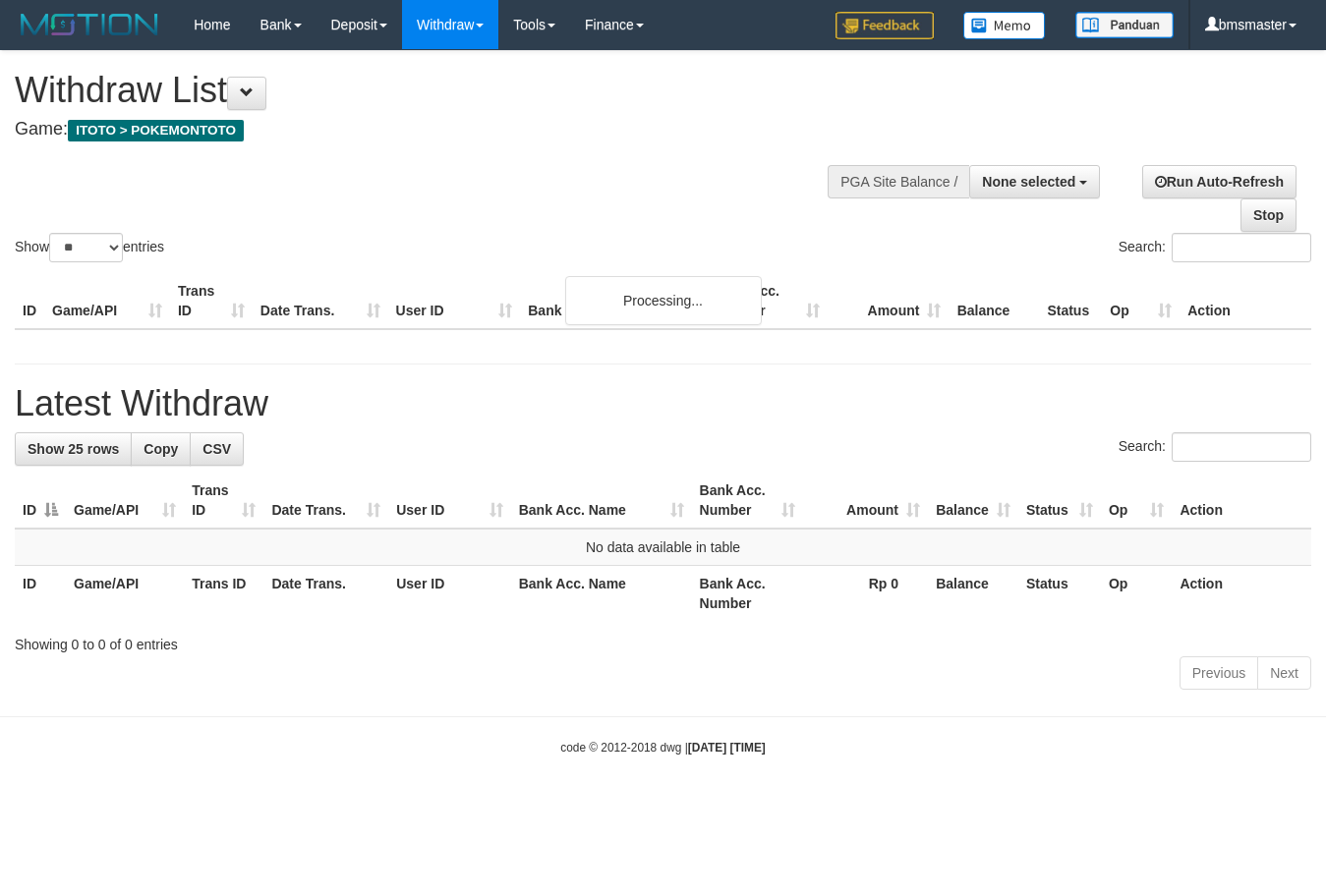 select 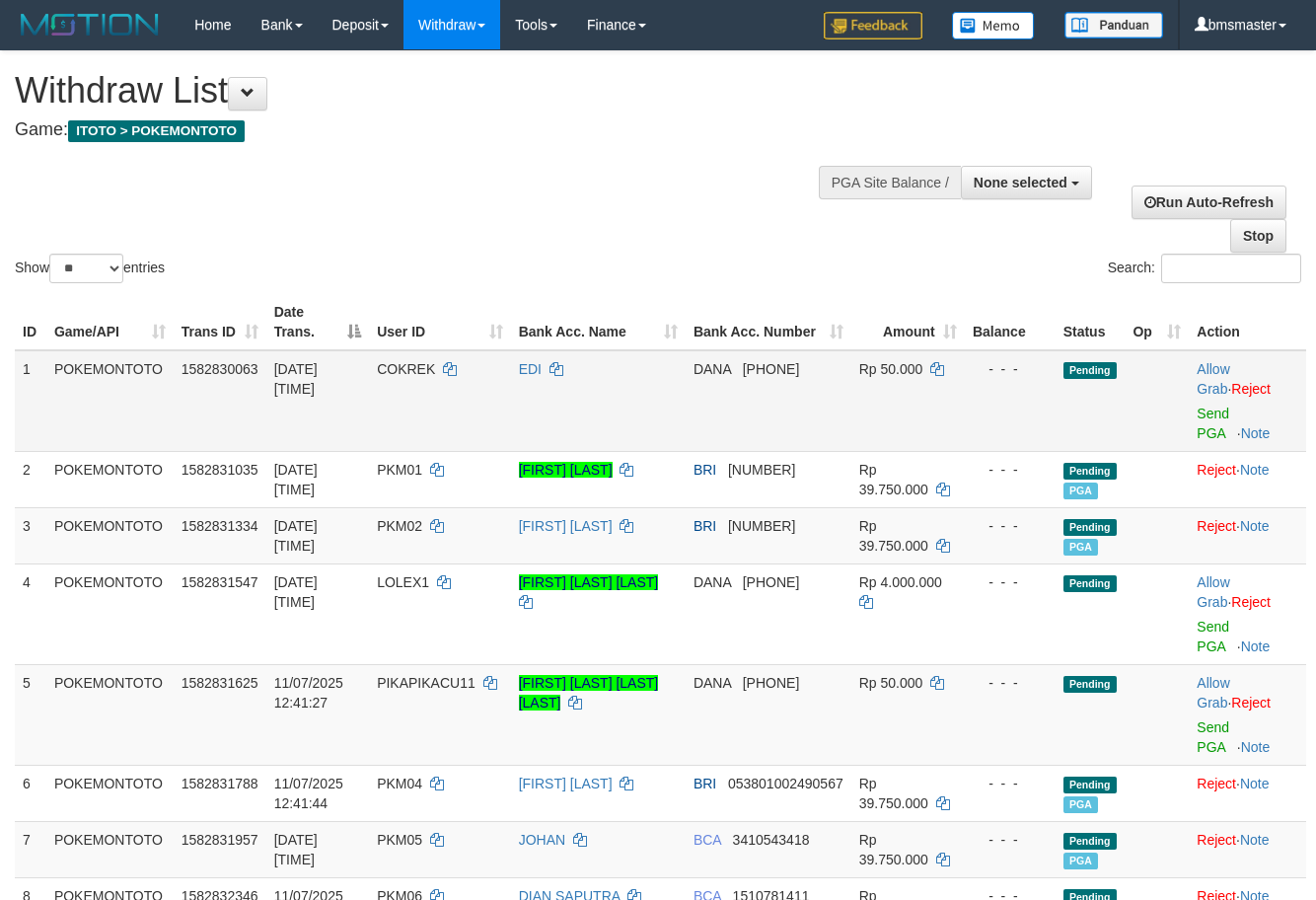 scroll, scrollTop: 230, scrollLeft: 0, axis: vertical 